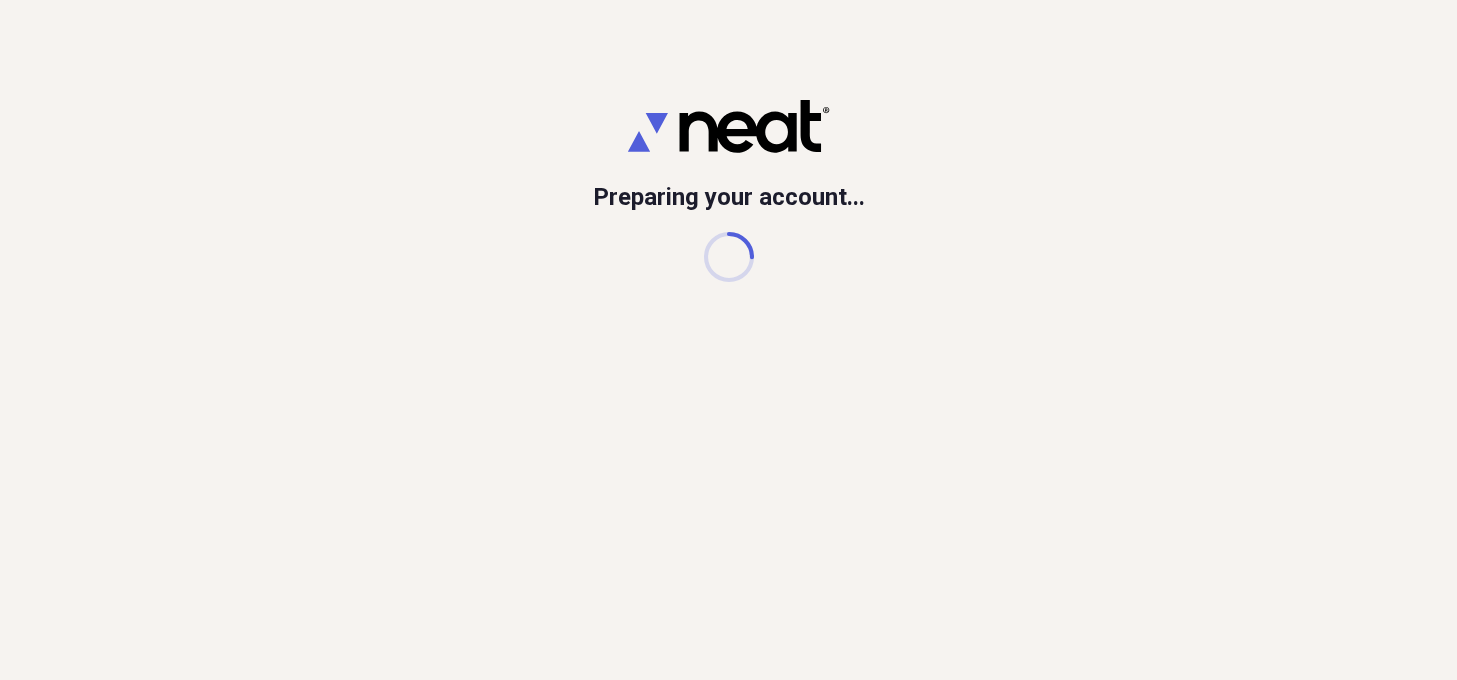 scroll, scrollTop: 0, scrollLeft: 0, axis: both 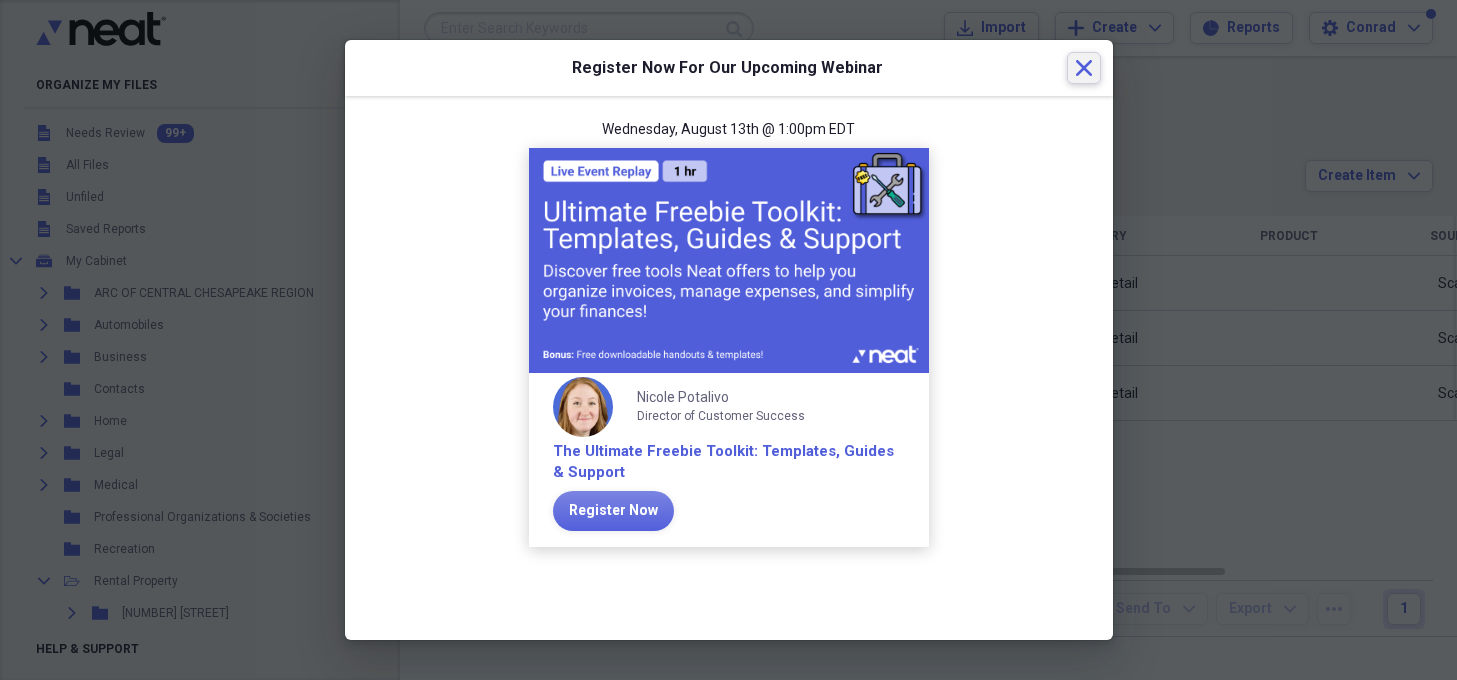 click on "Close" 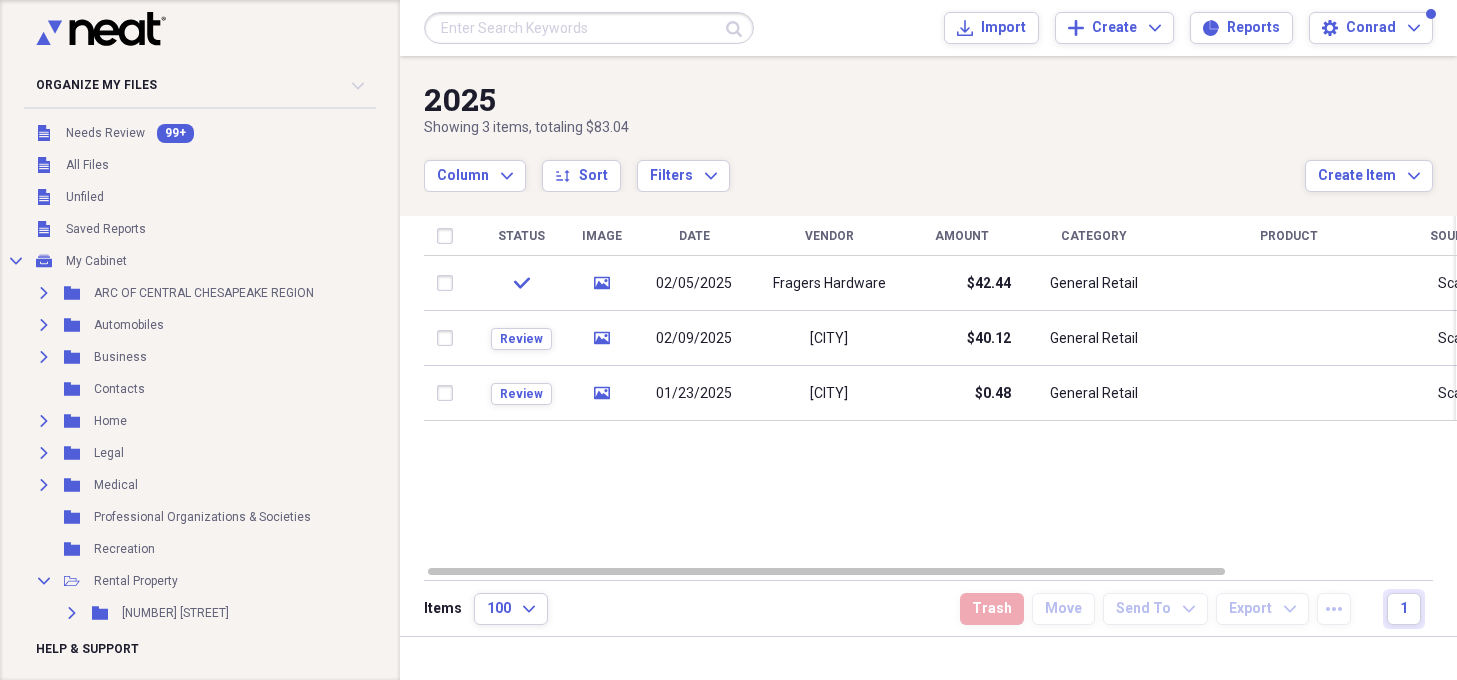 click at bounding box center (589, 28) 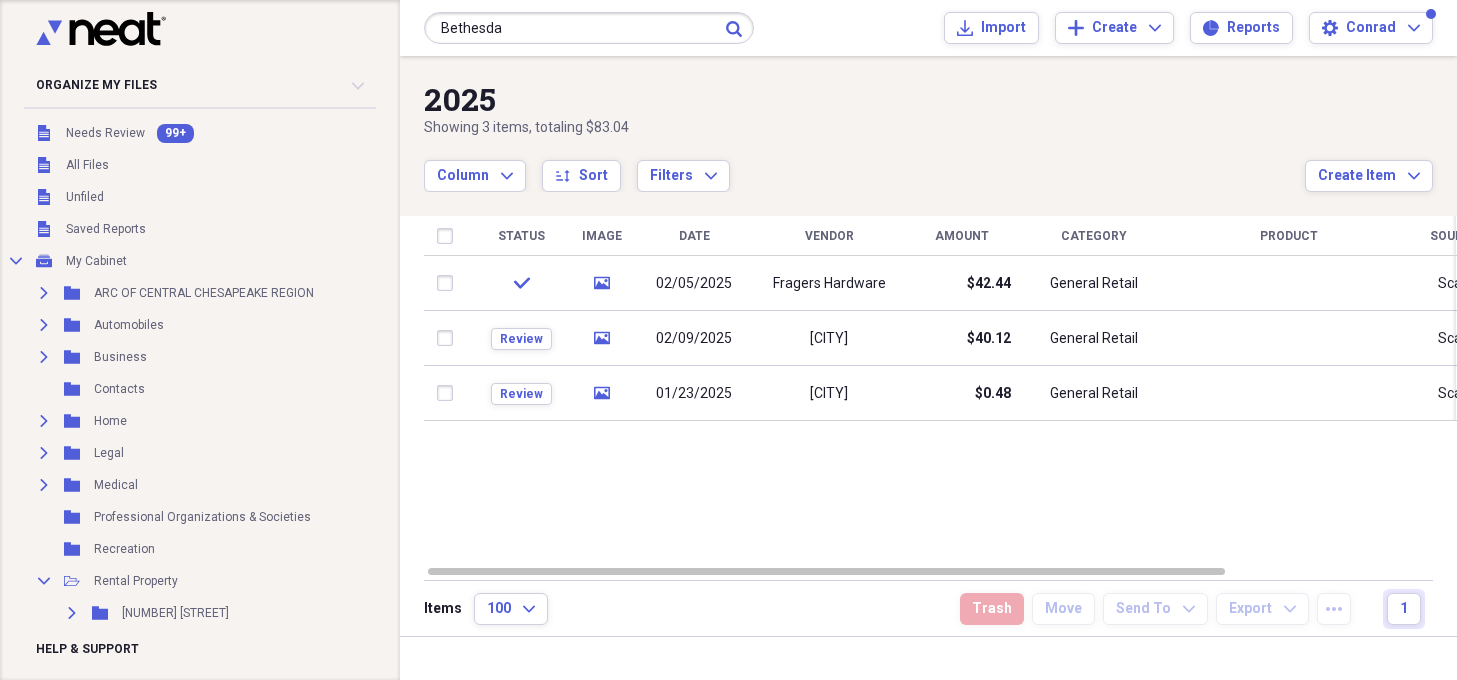 type on "Bethesda" 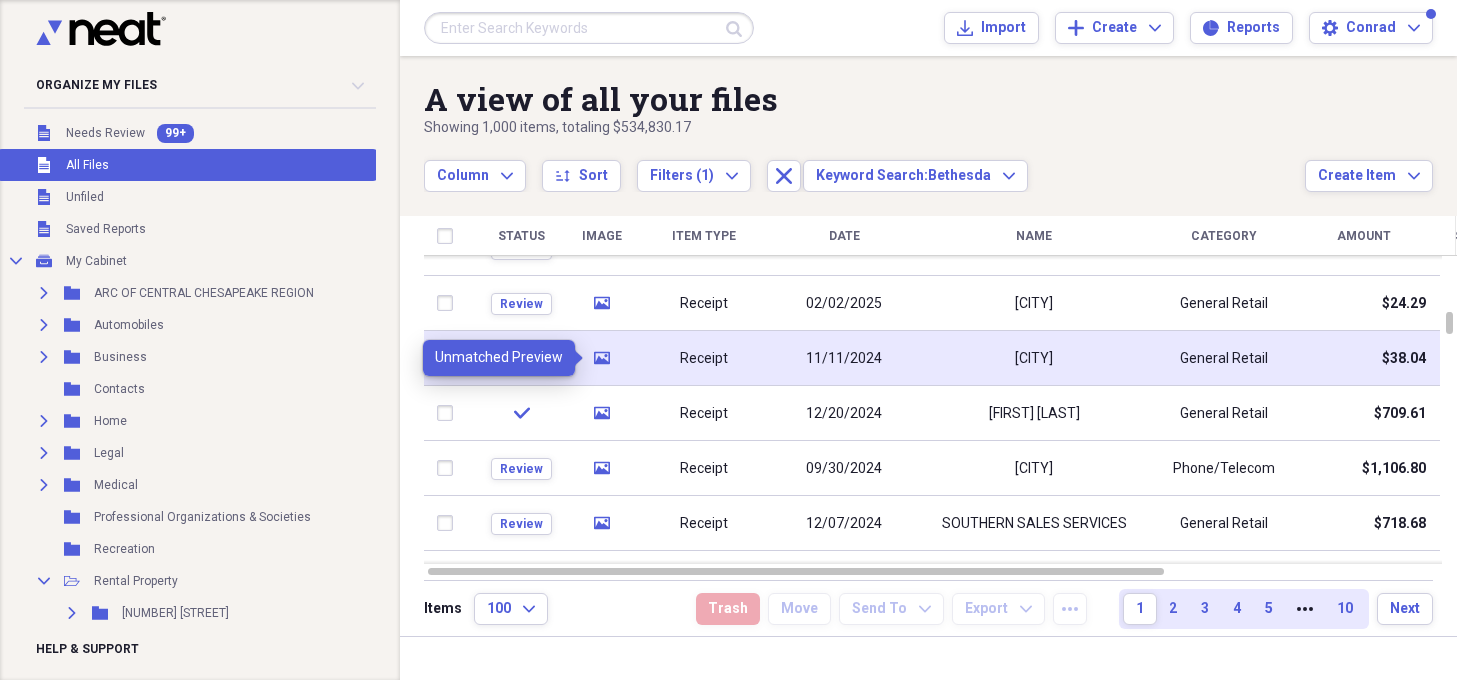 click on "media" 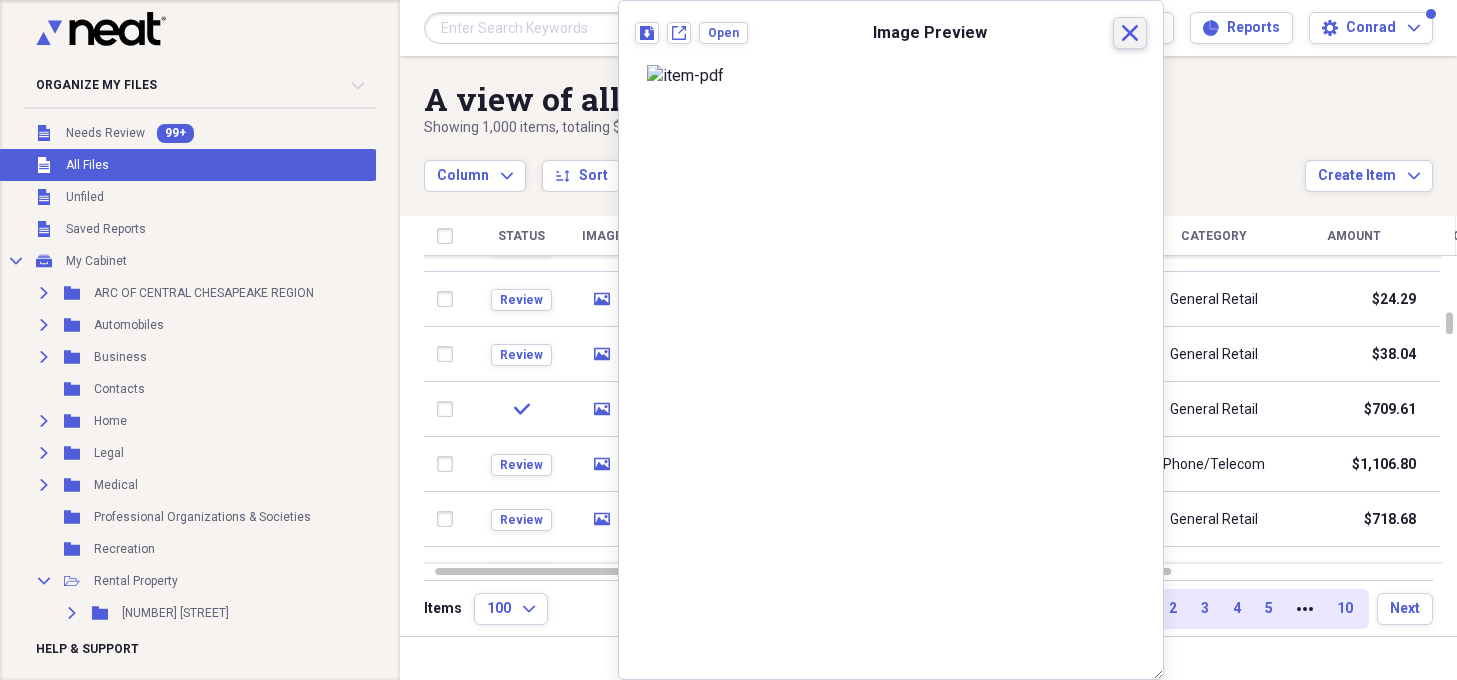 click 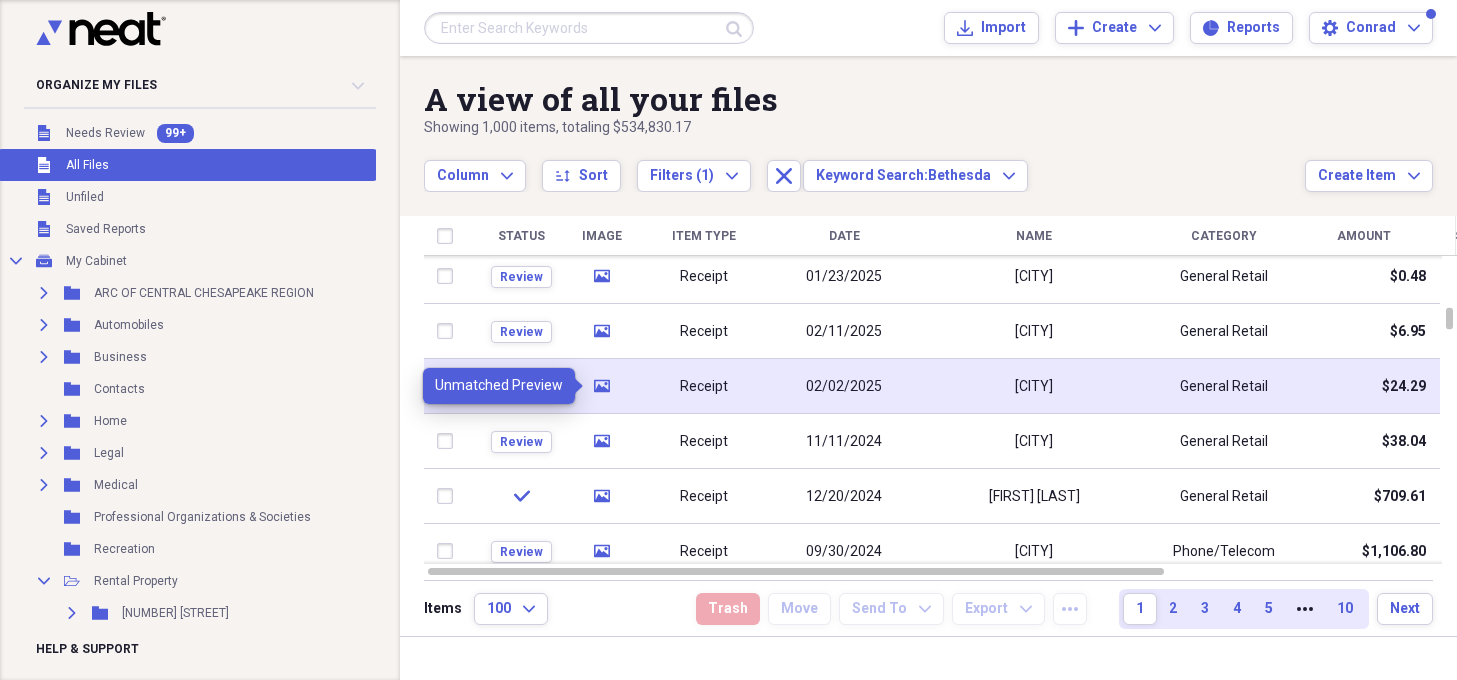 click 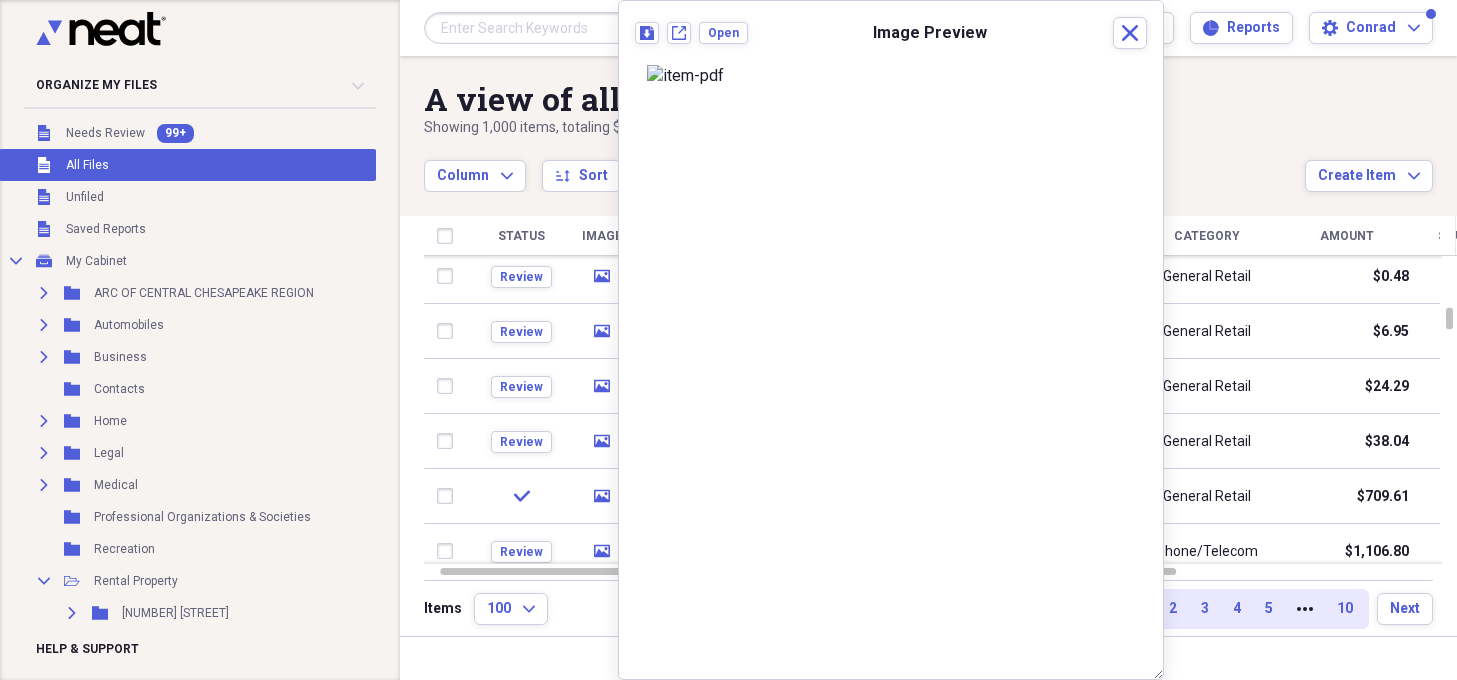 scroll, scrollTop: 0, scrollLeft: 0, axis: both 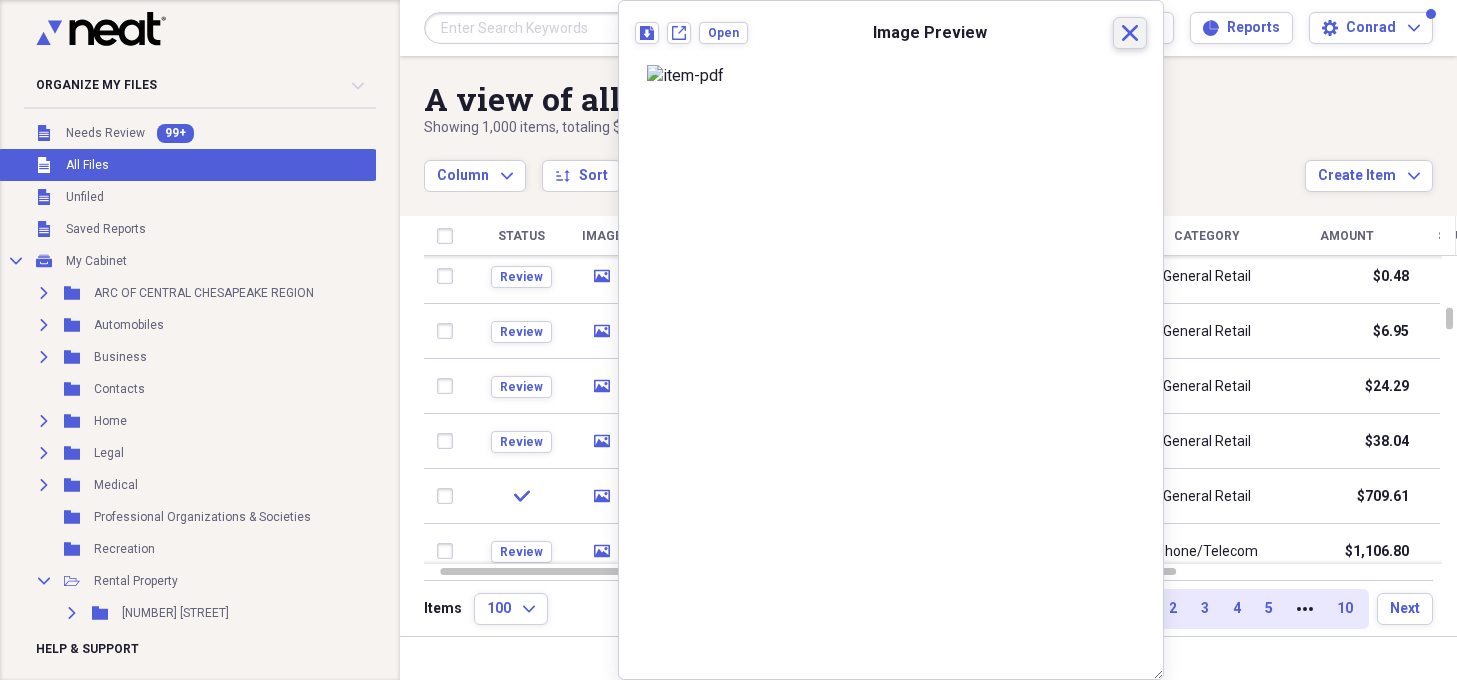 click 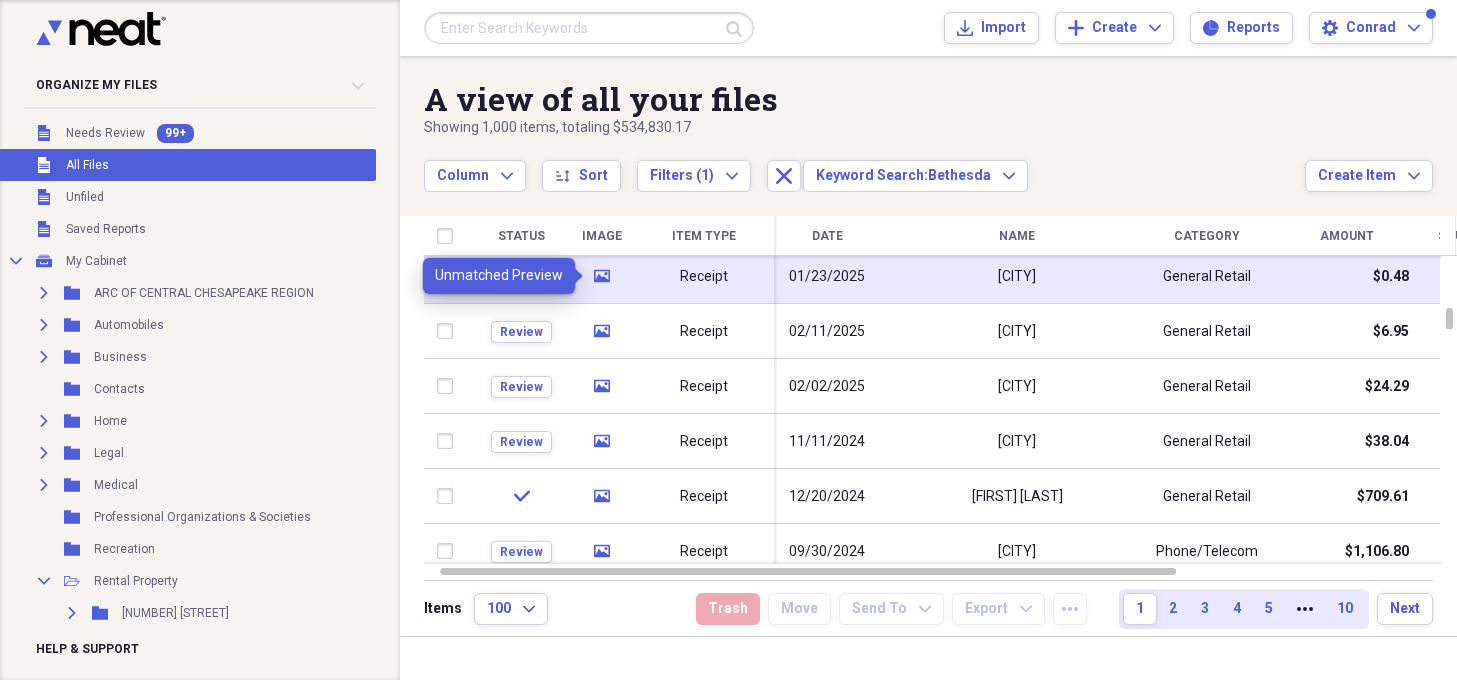 click on "media" 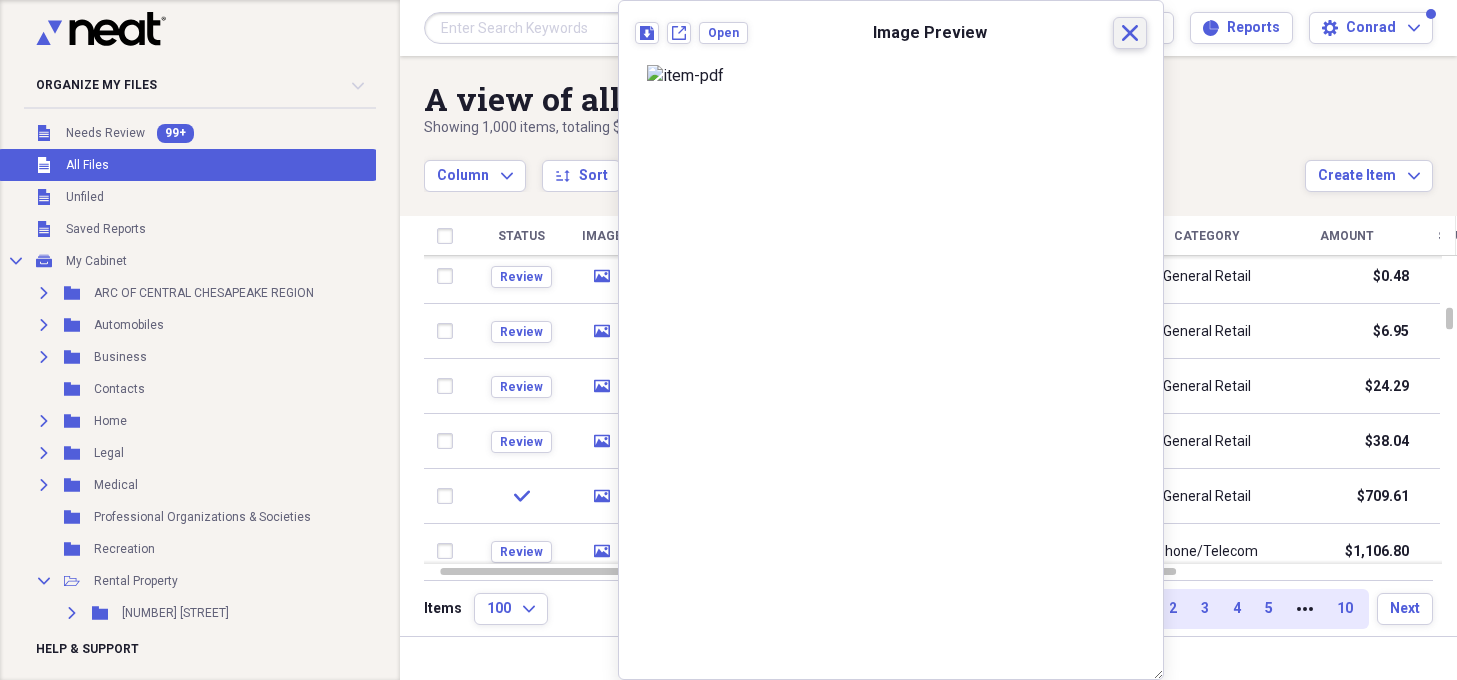 click 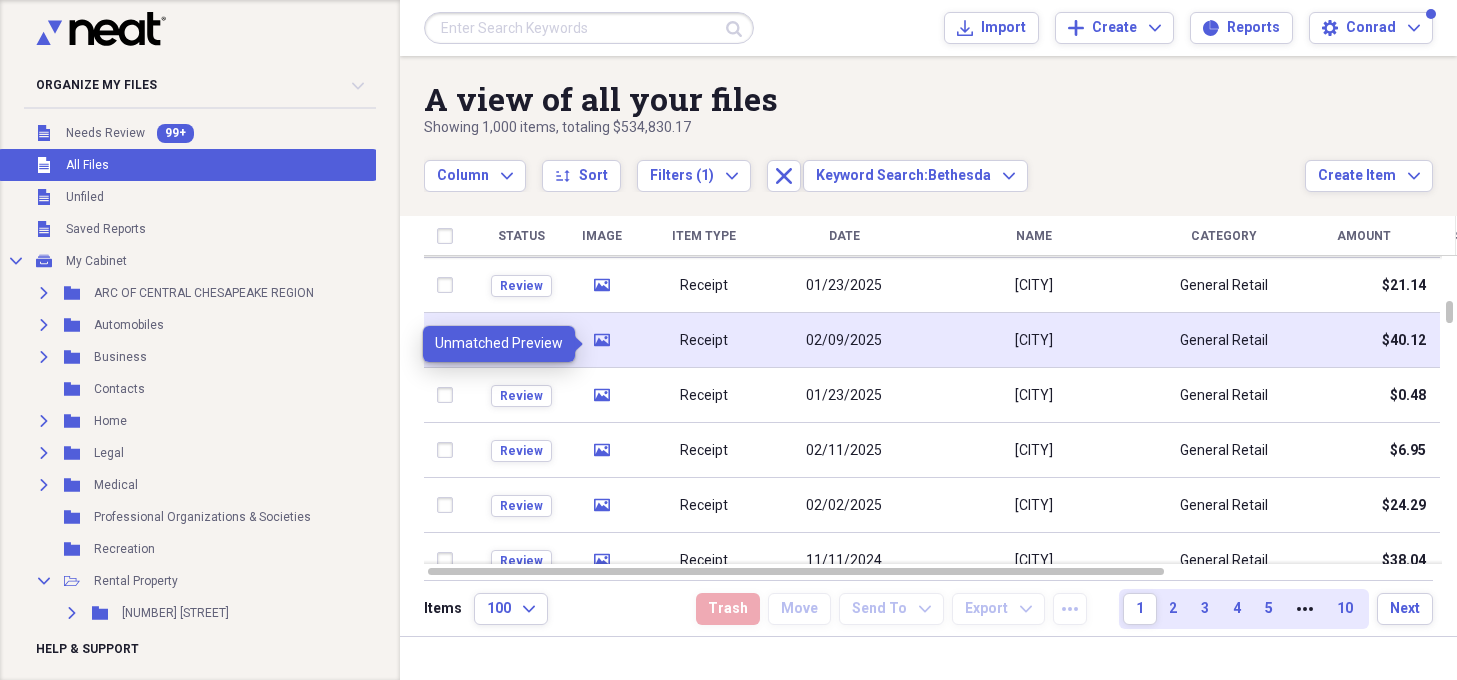 click 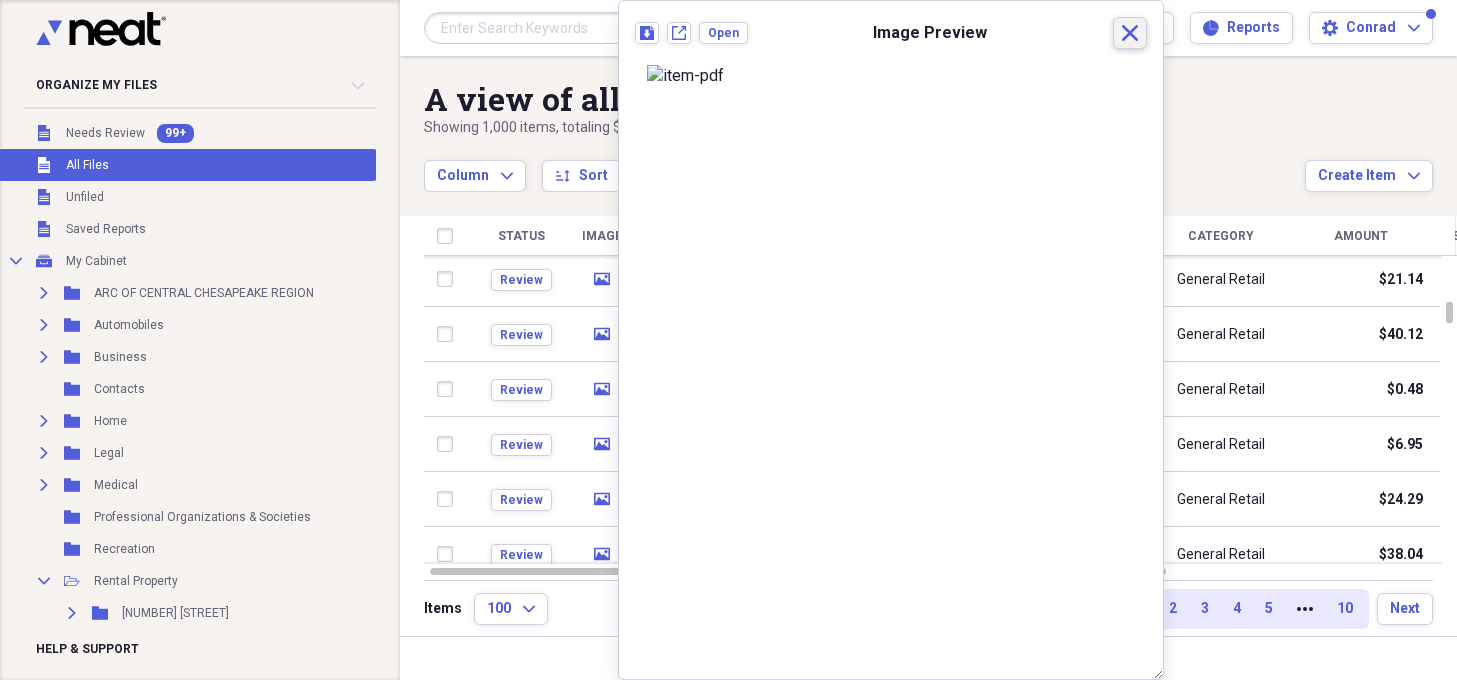 click 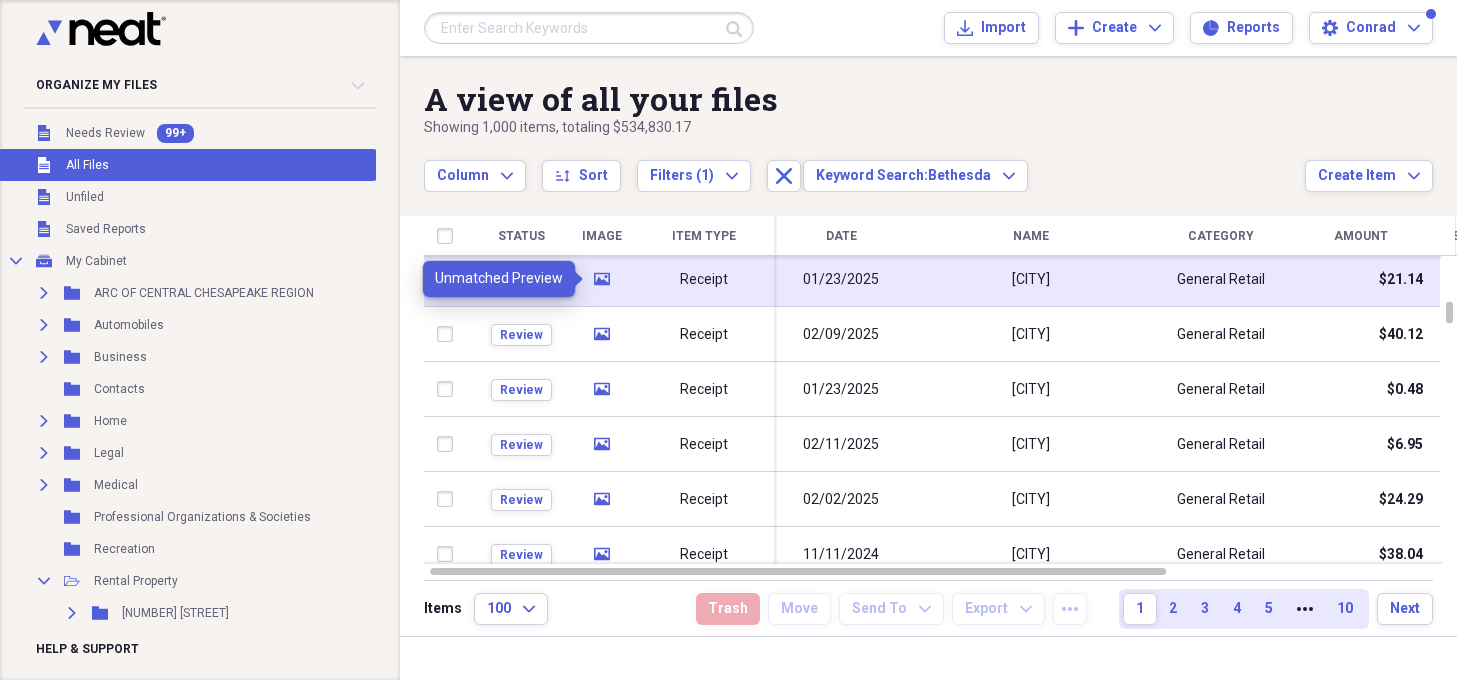 click on "media" 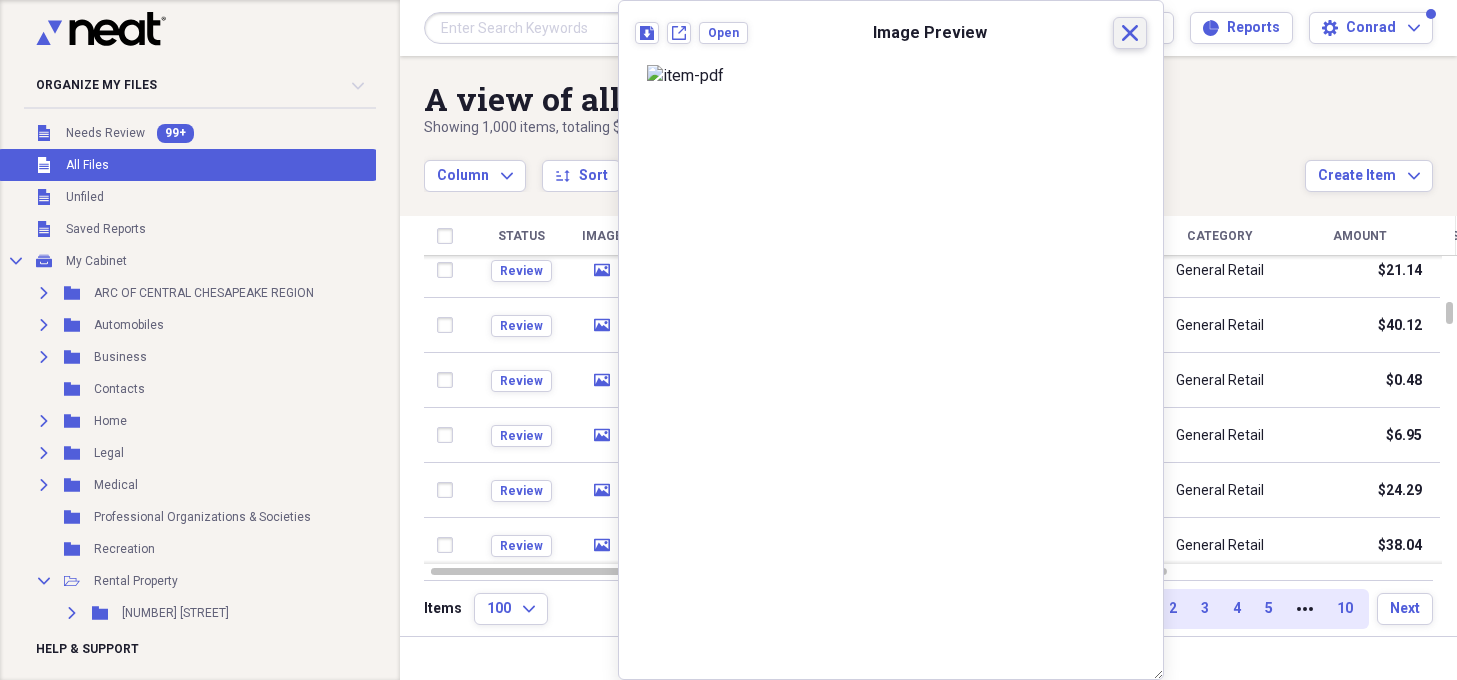 scroll, scrollTop: 5, scrollLeft: 0, axis: vertical 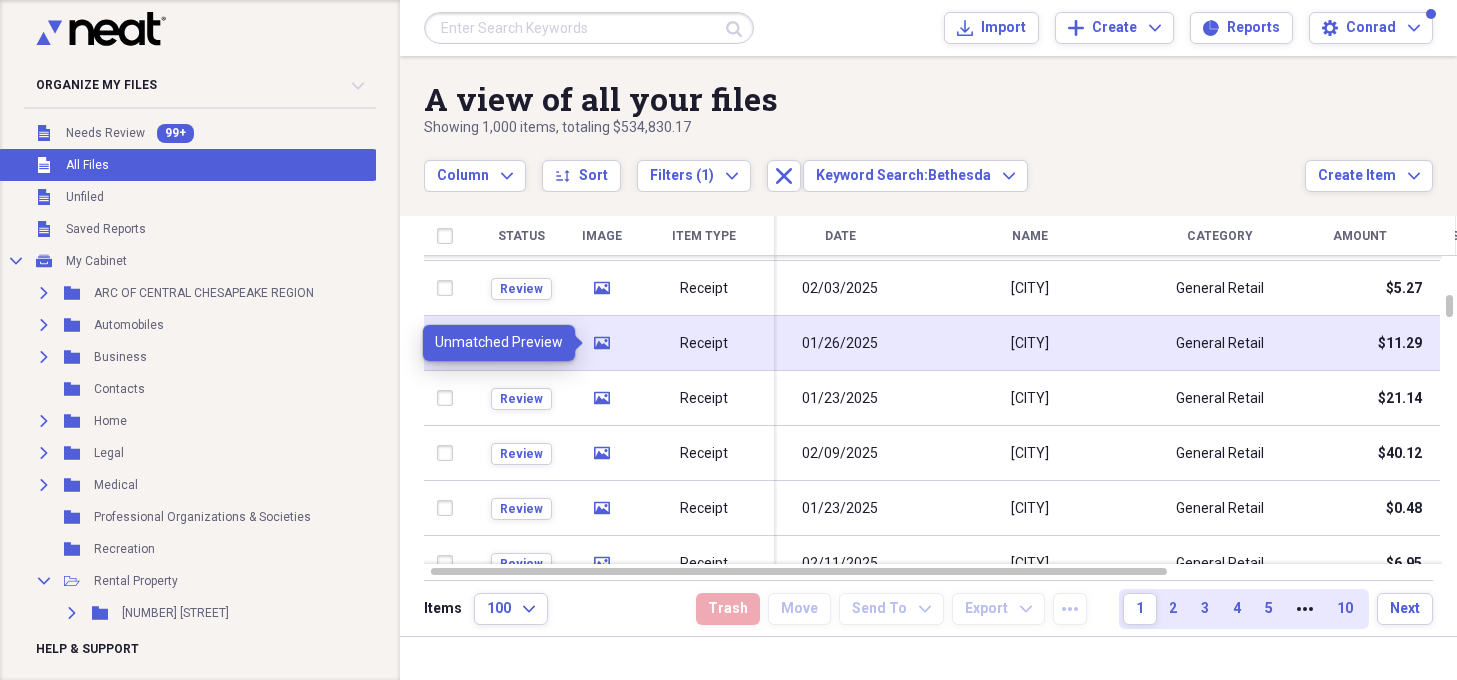 click on "media" 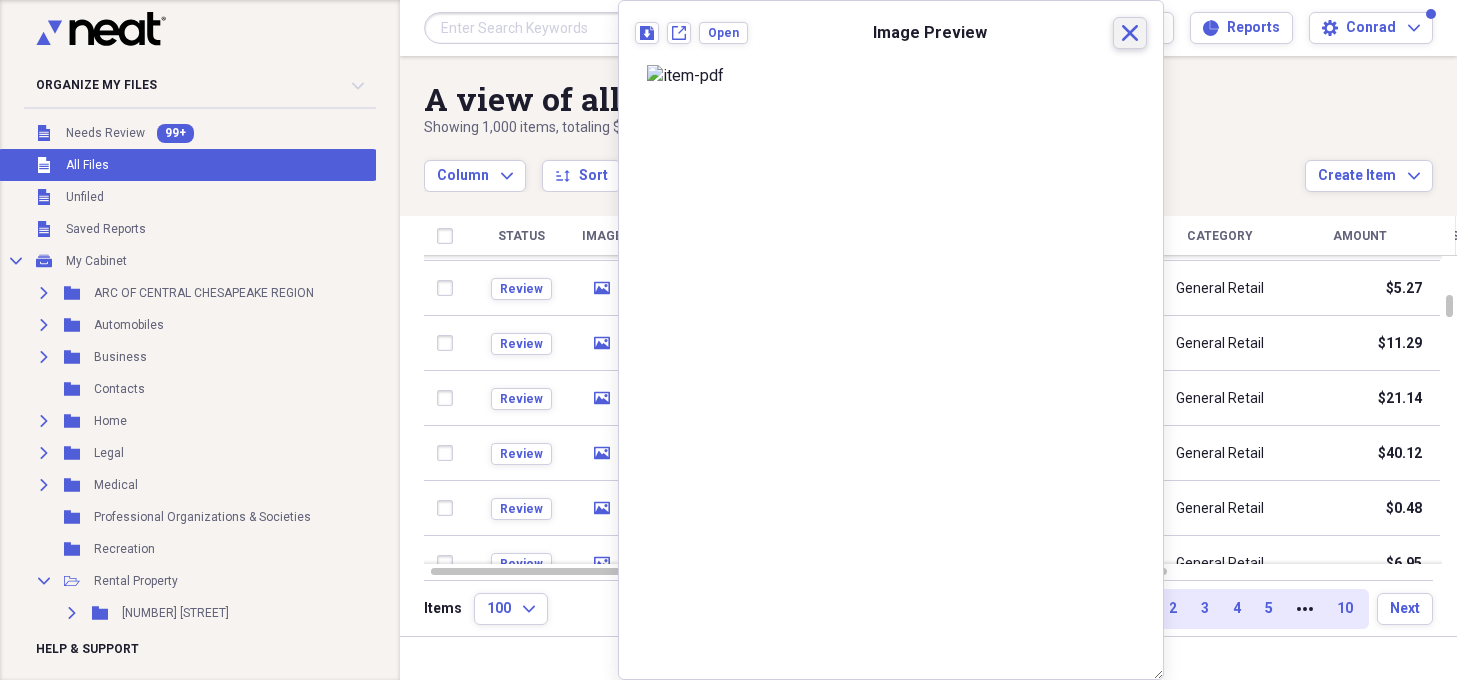 click on "Close" 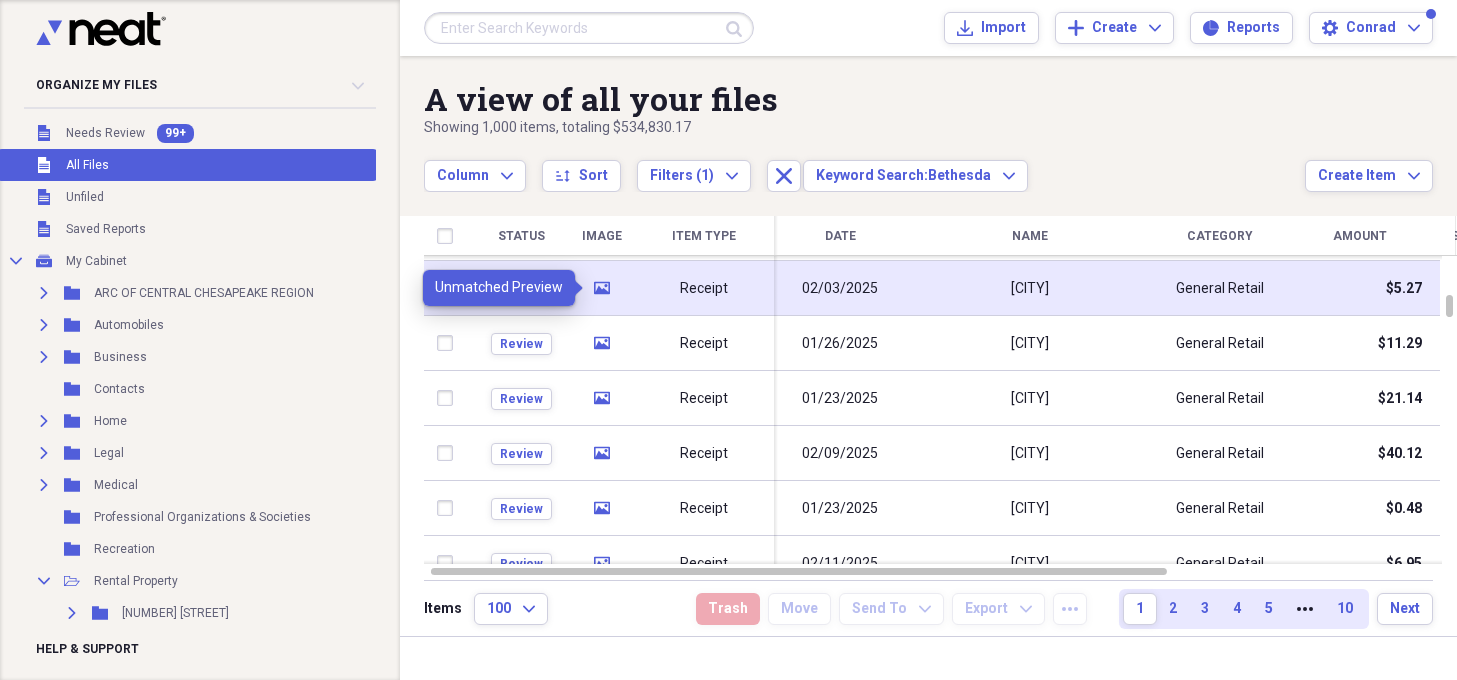click on "media" 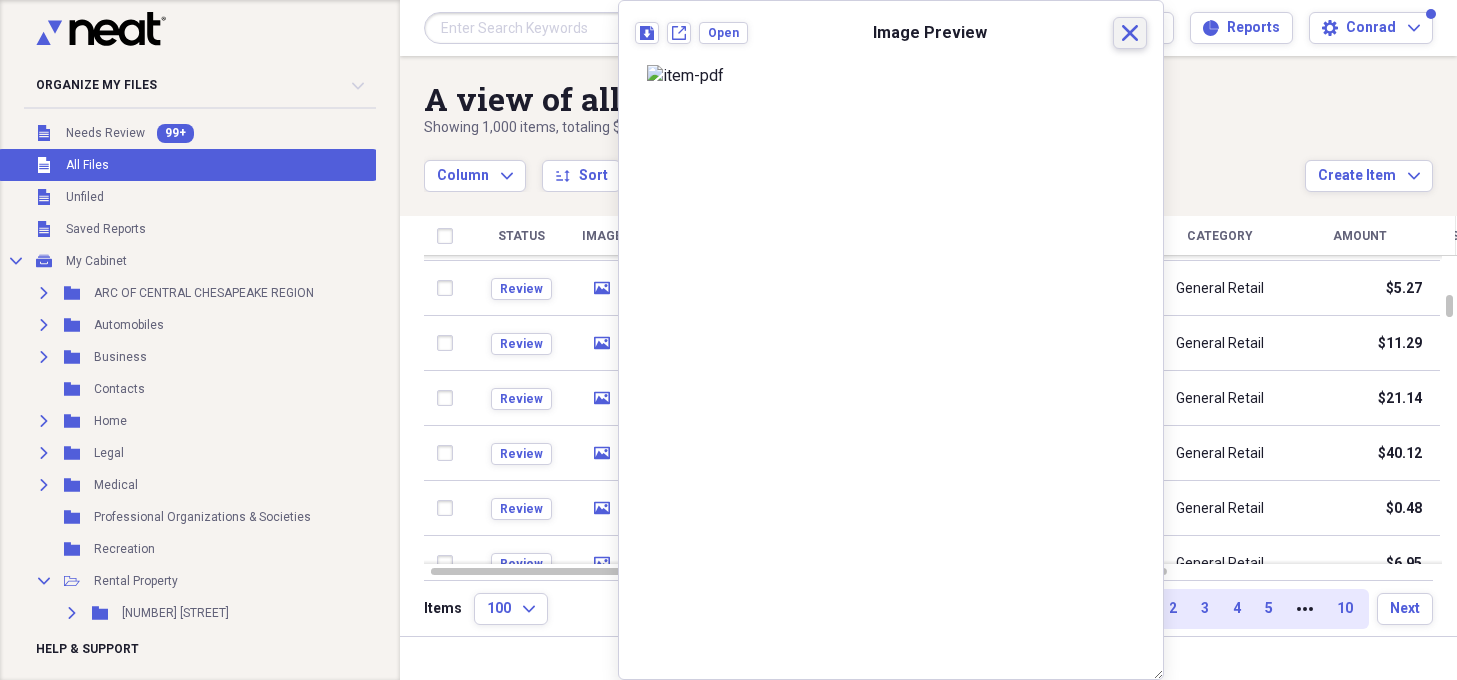 click on "Close" 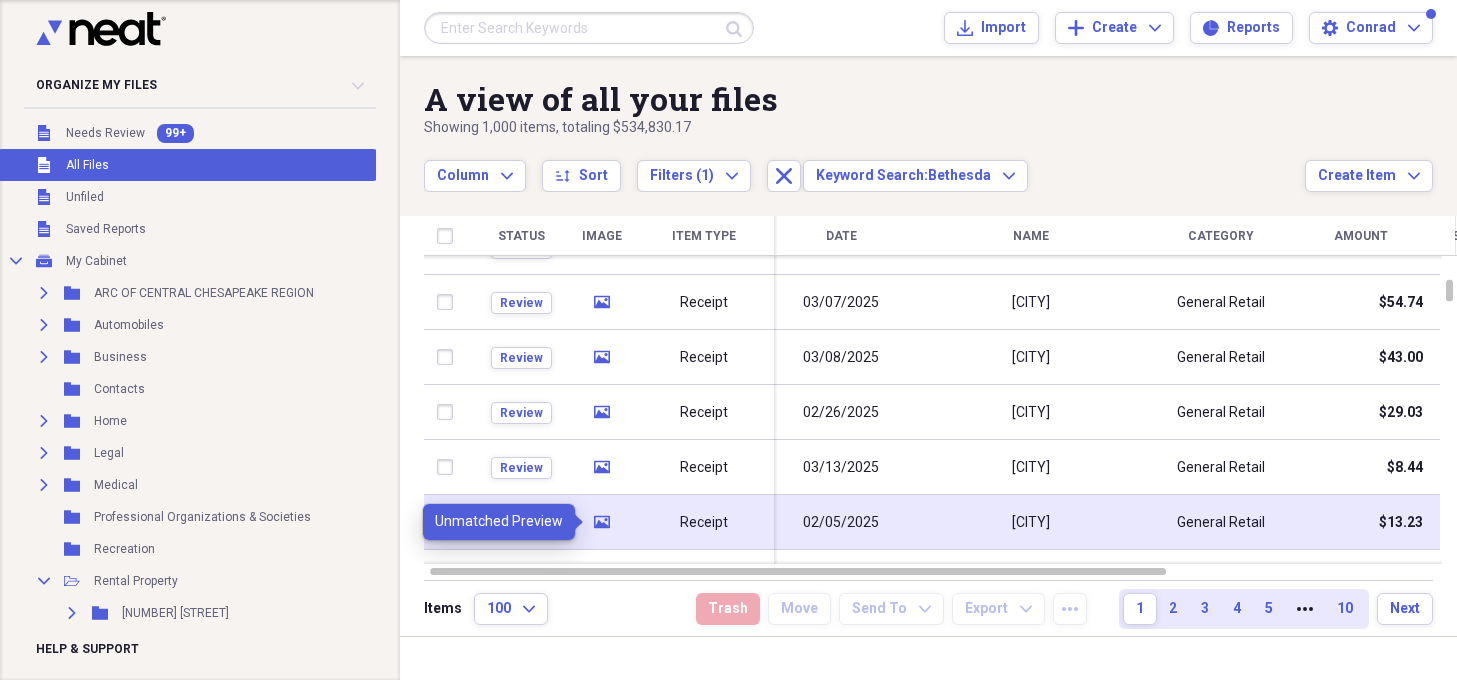 click on "media" 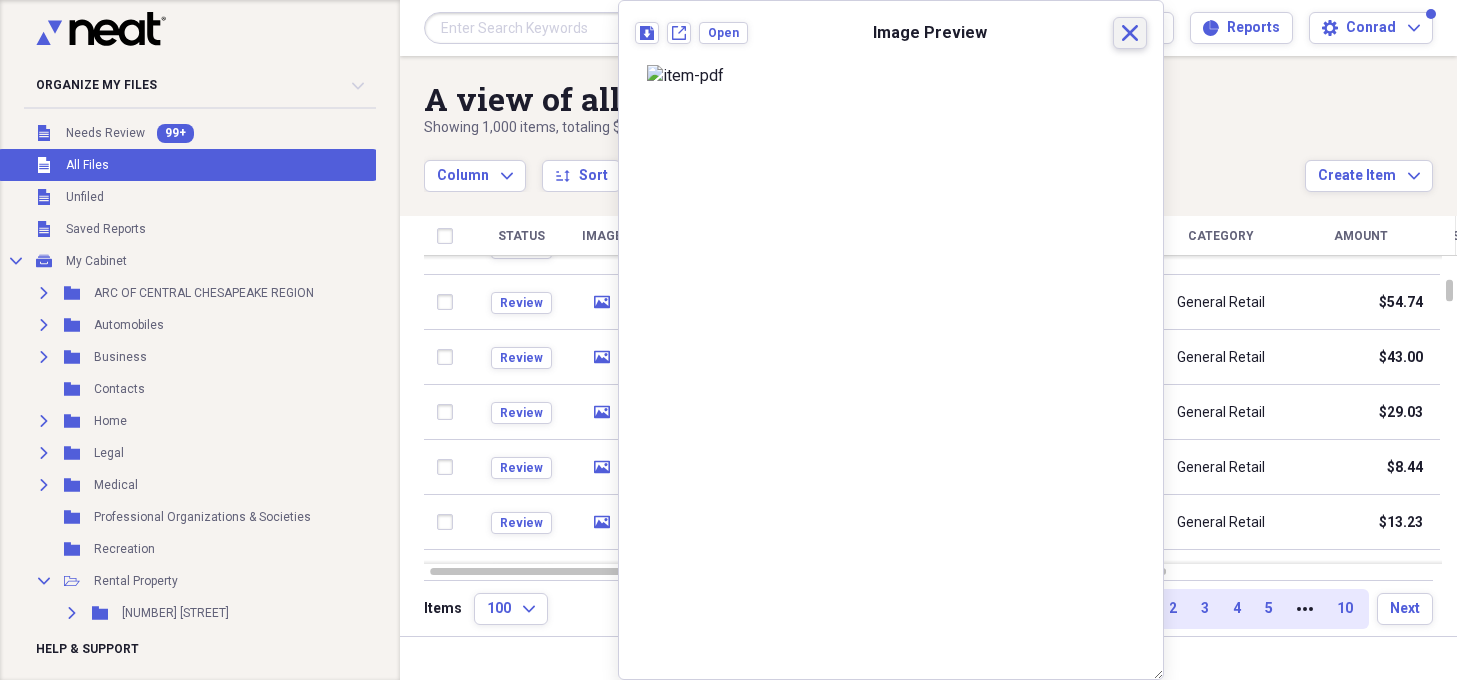 click 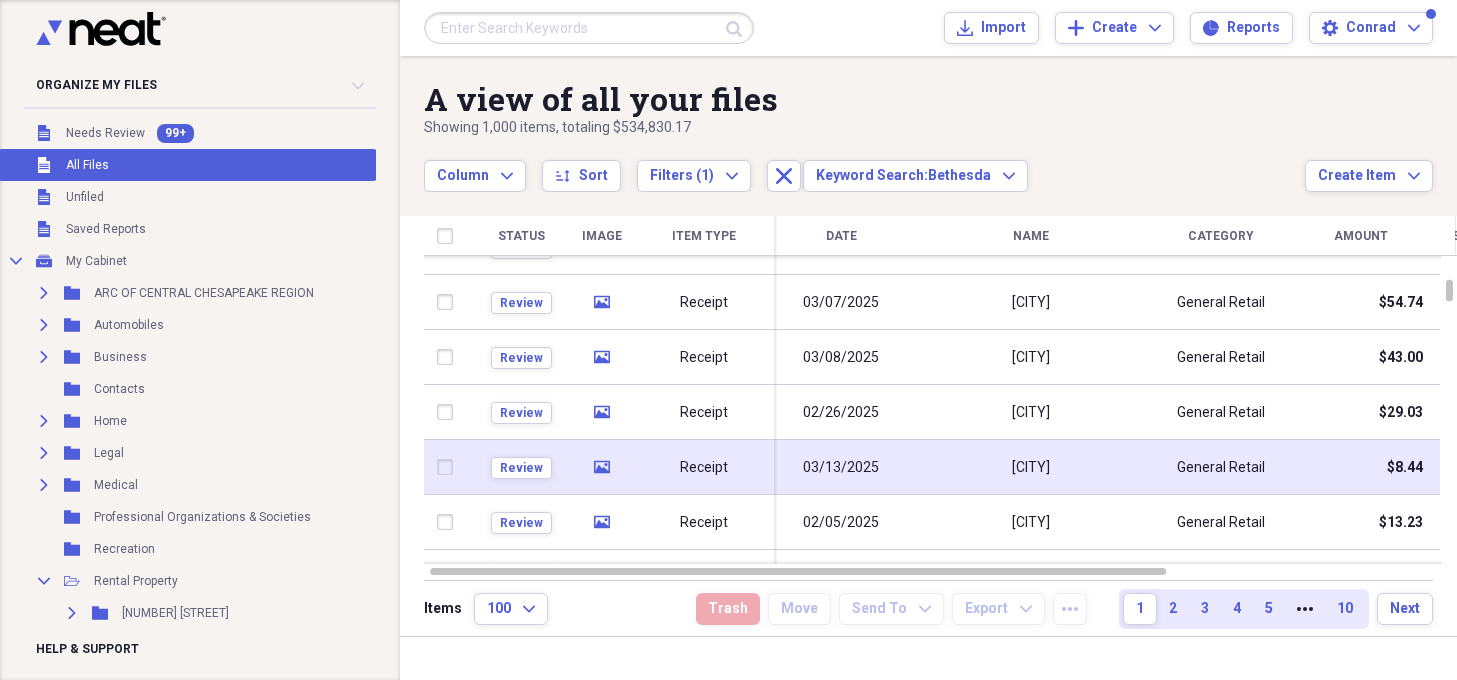 click on "03/13/2025" at bounding box center (841, 468) 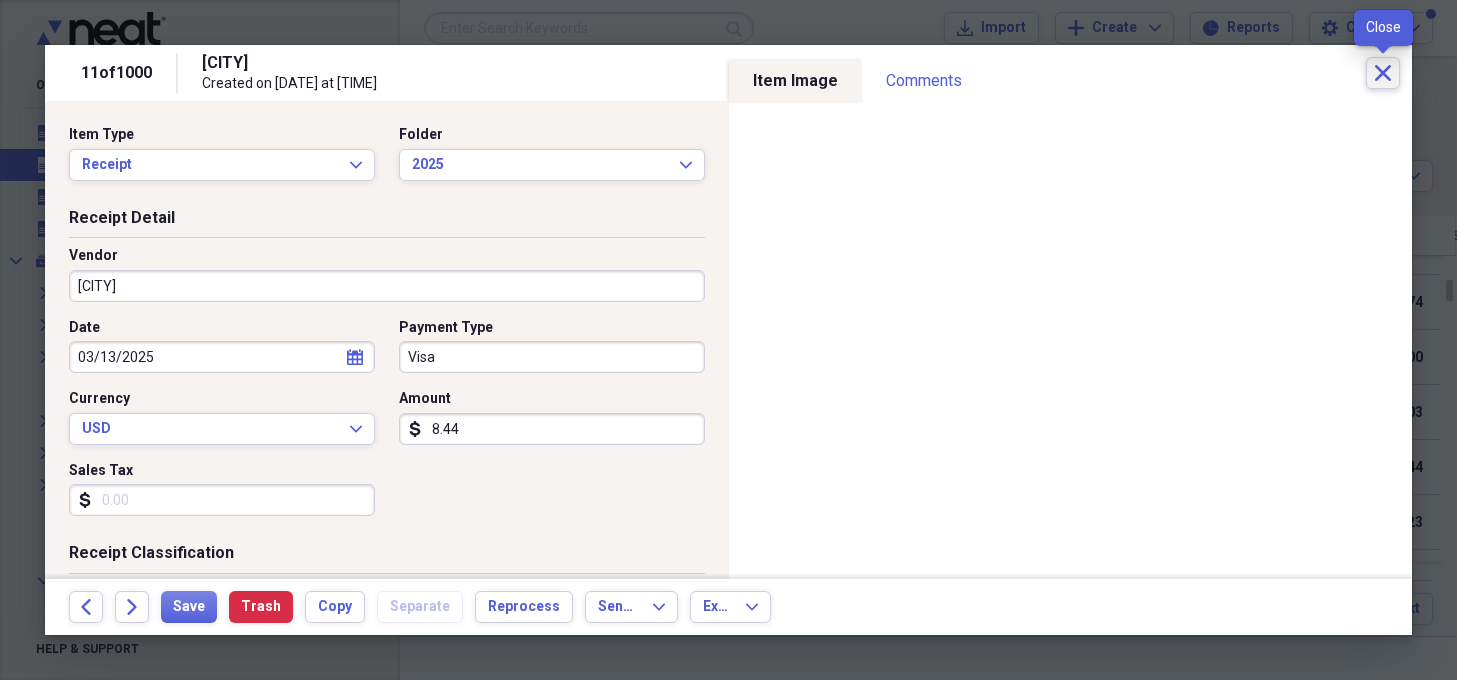 click 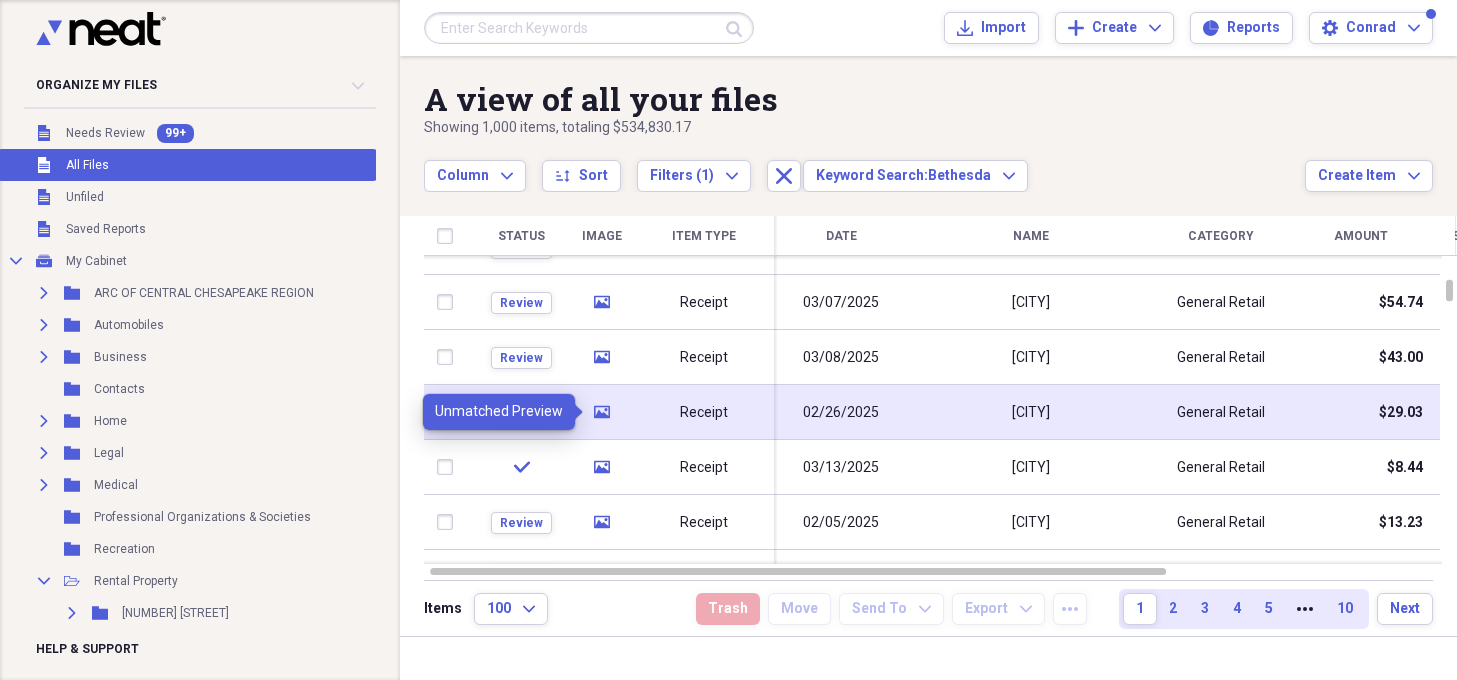 click 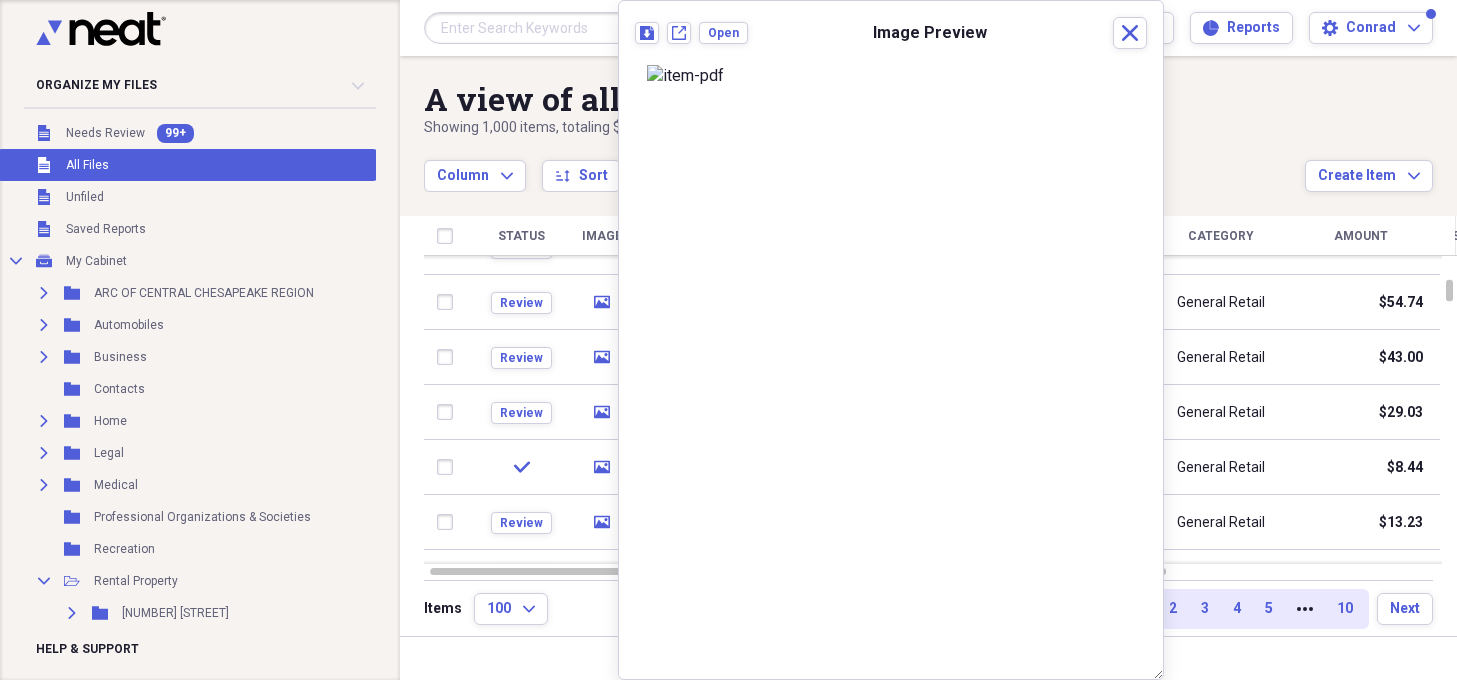 click at bounding box center [891, 76] 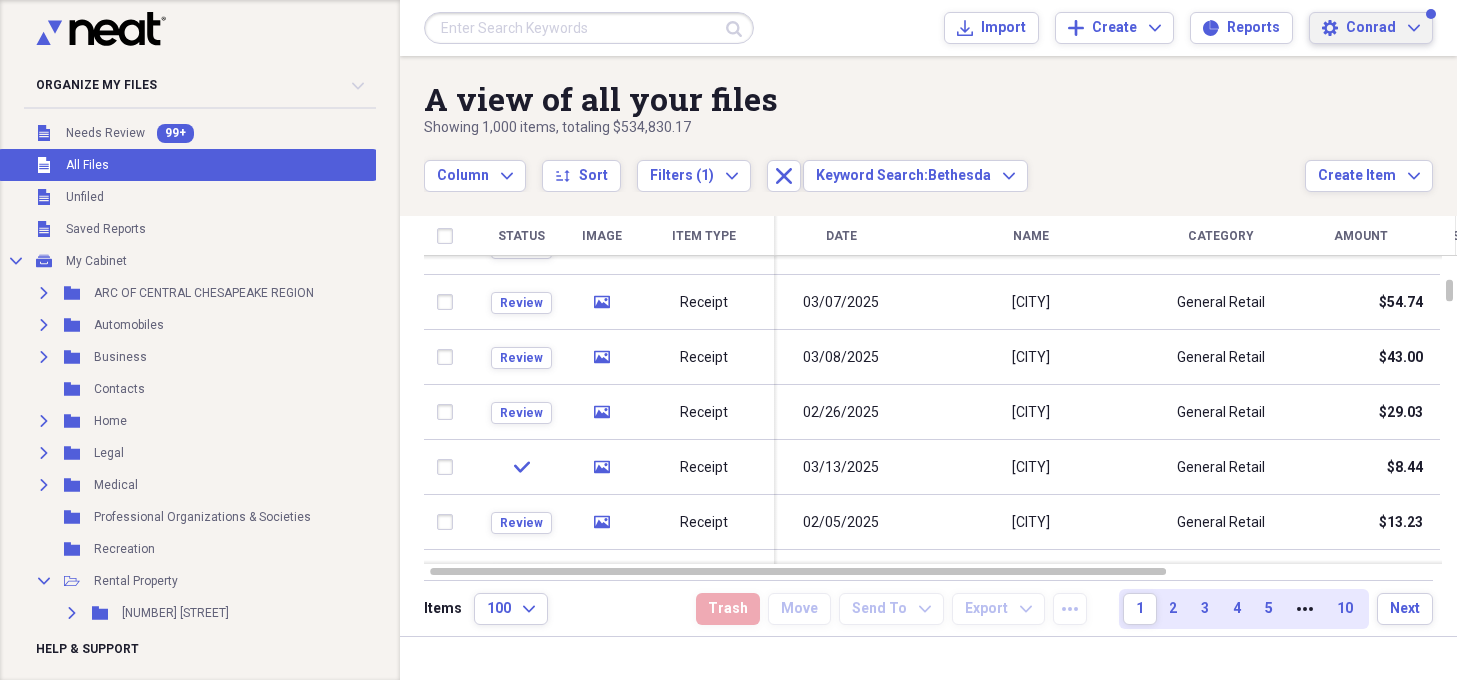 click on "Expand" 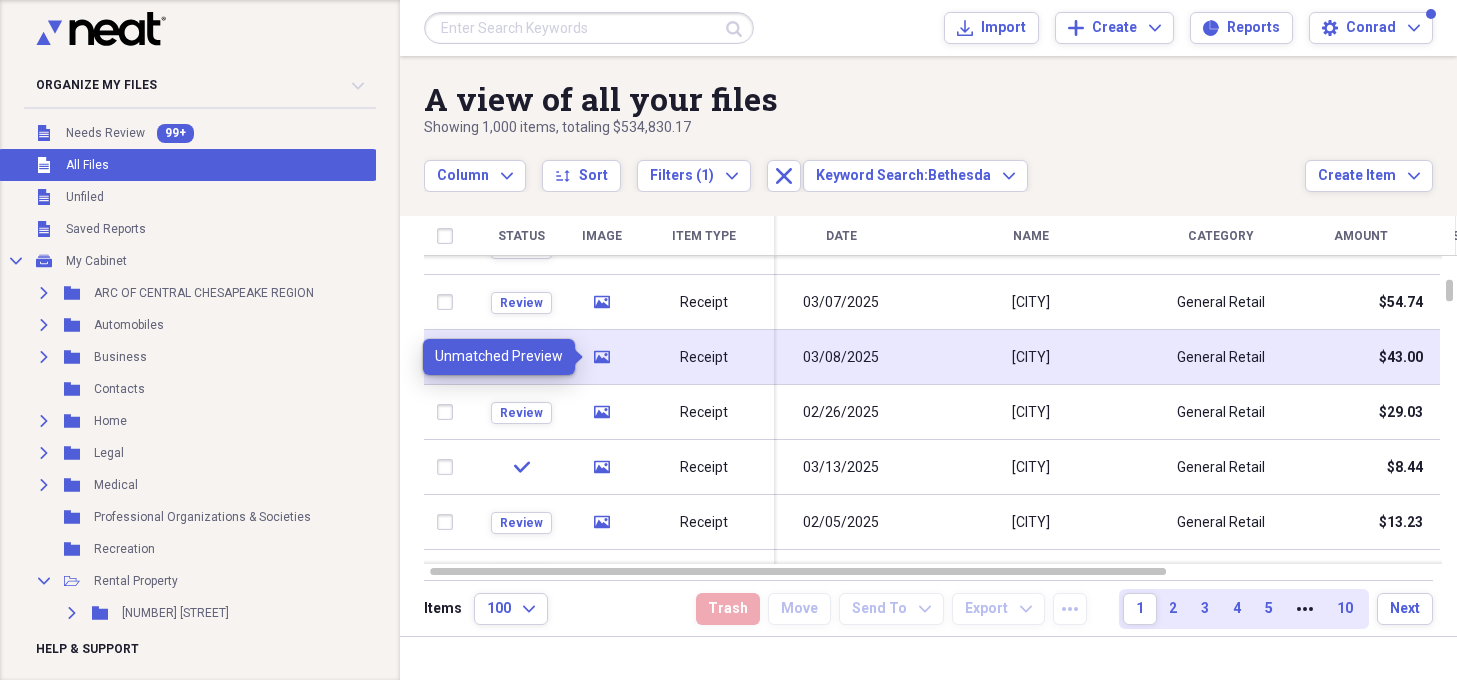 click 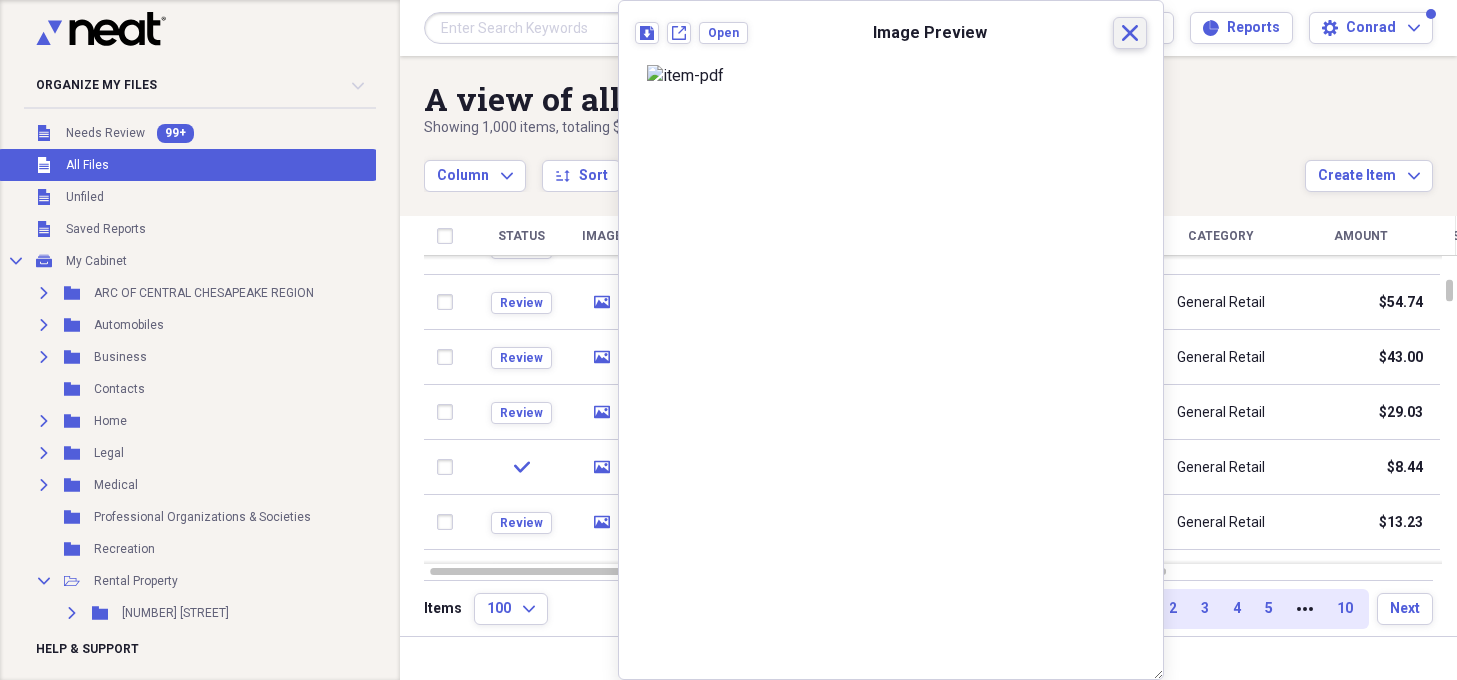 click 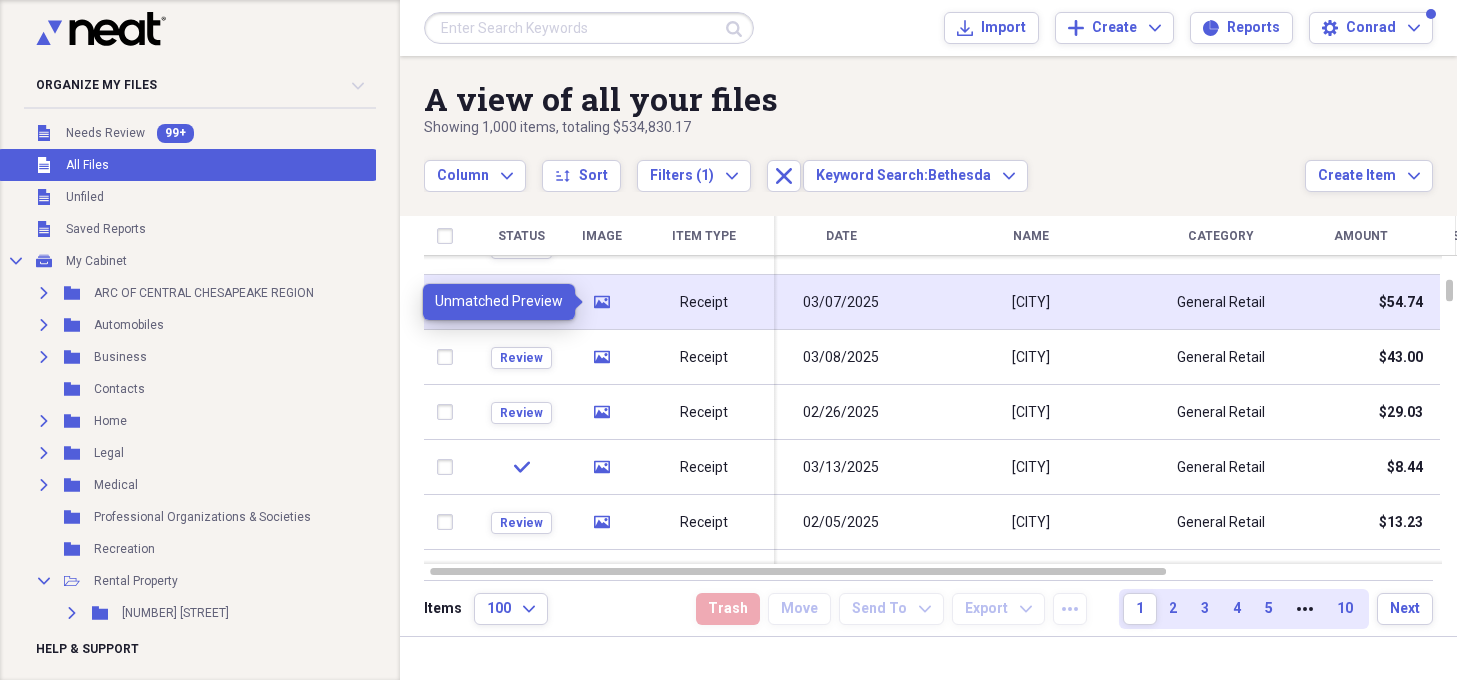 click on "media" 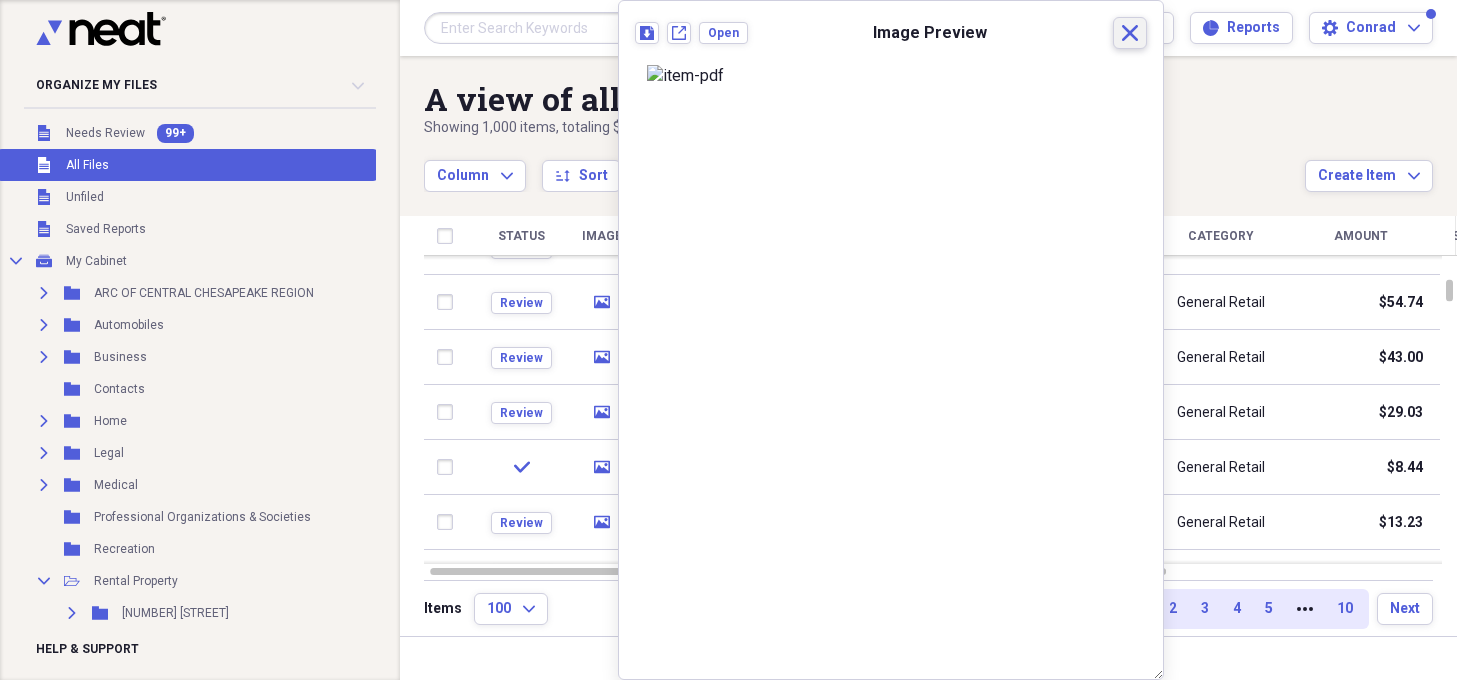 click 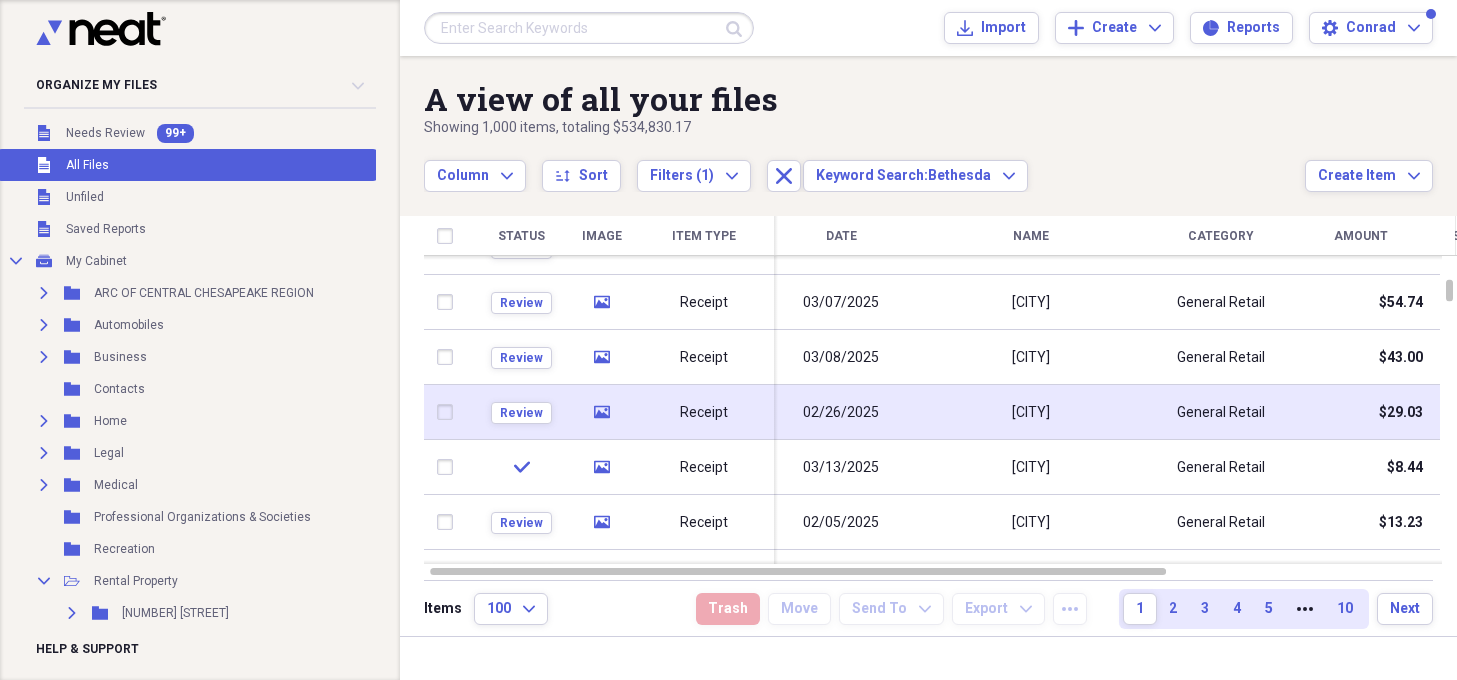 click on "02/26/2025" at bounding box center (841, 413) 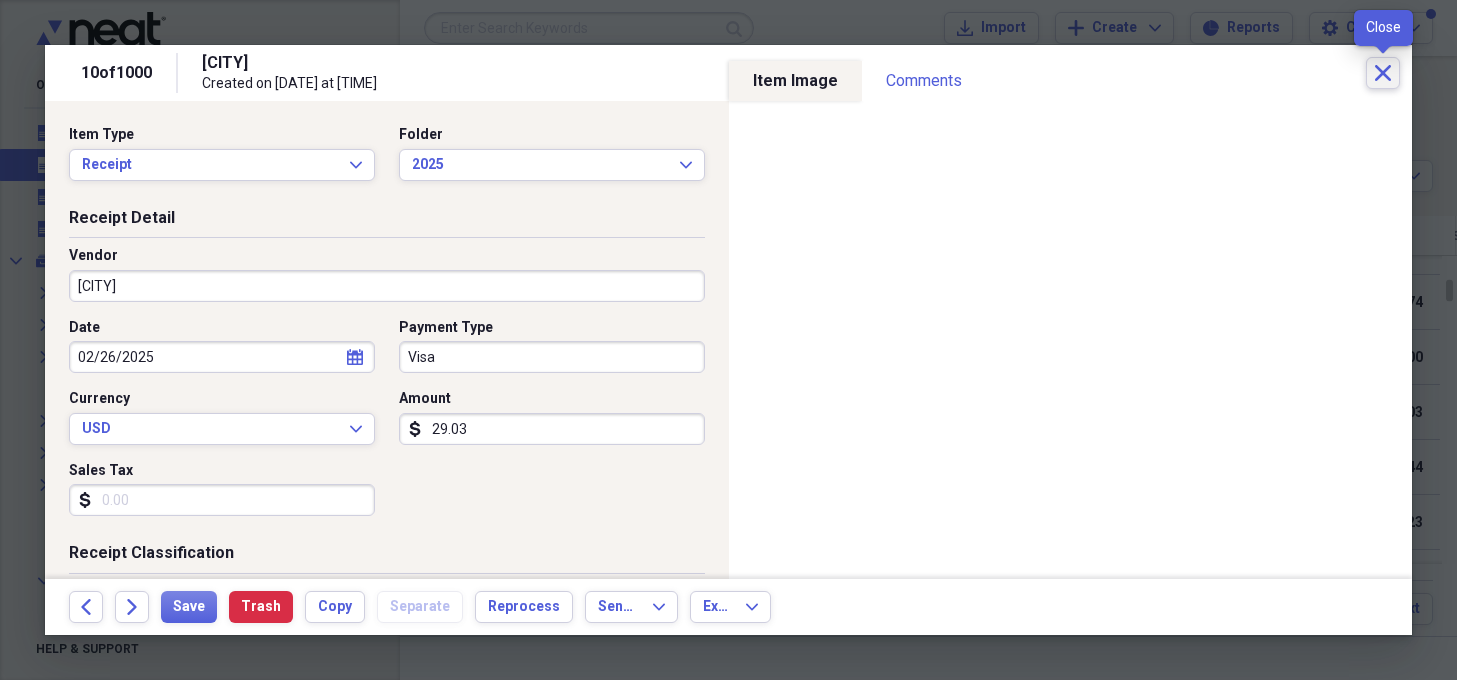 click on "Close" 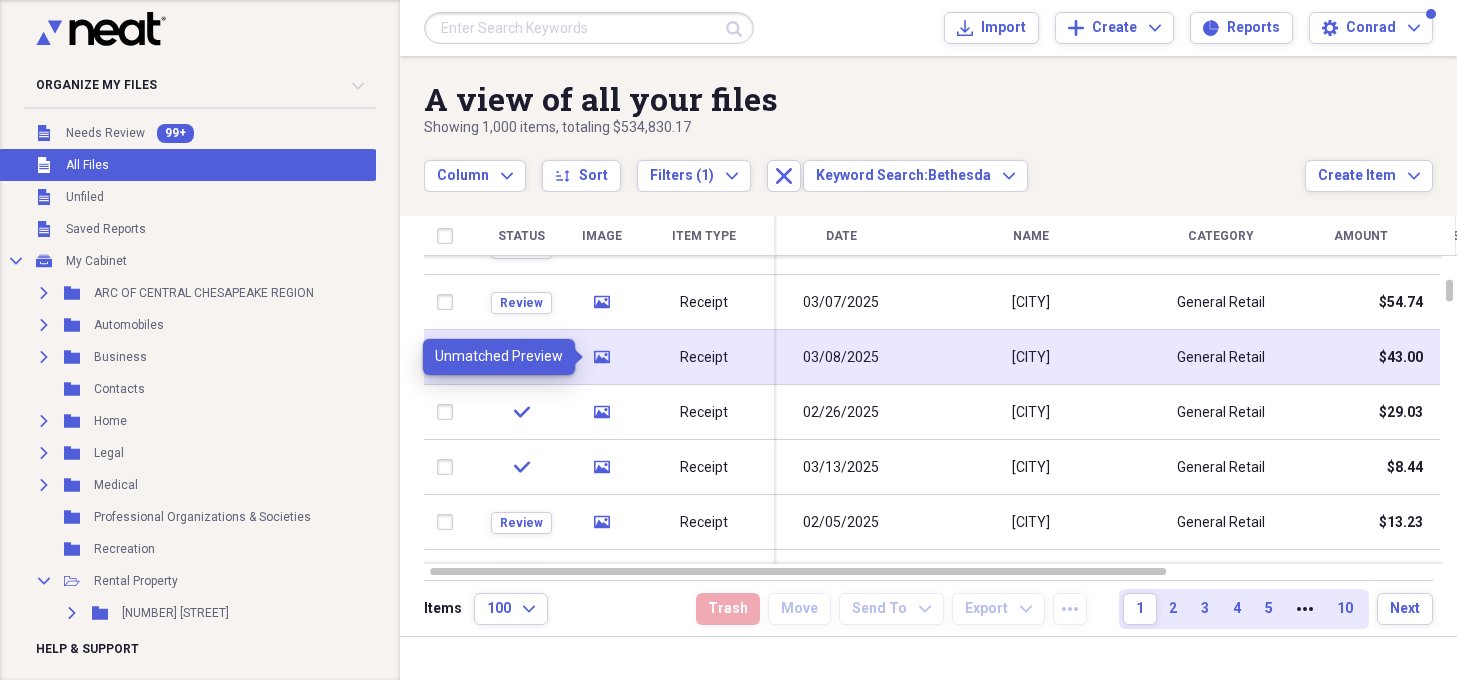 click on "media" 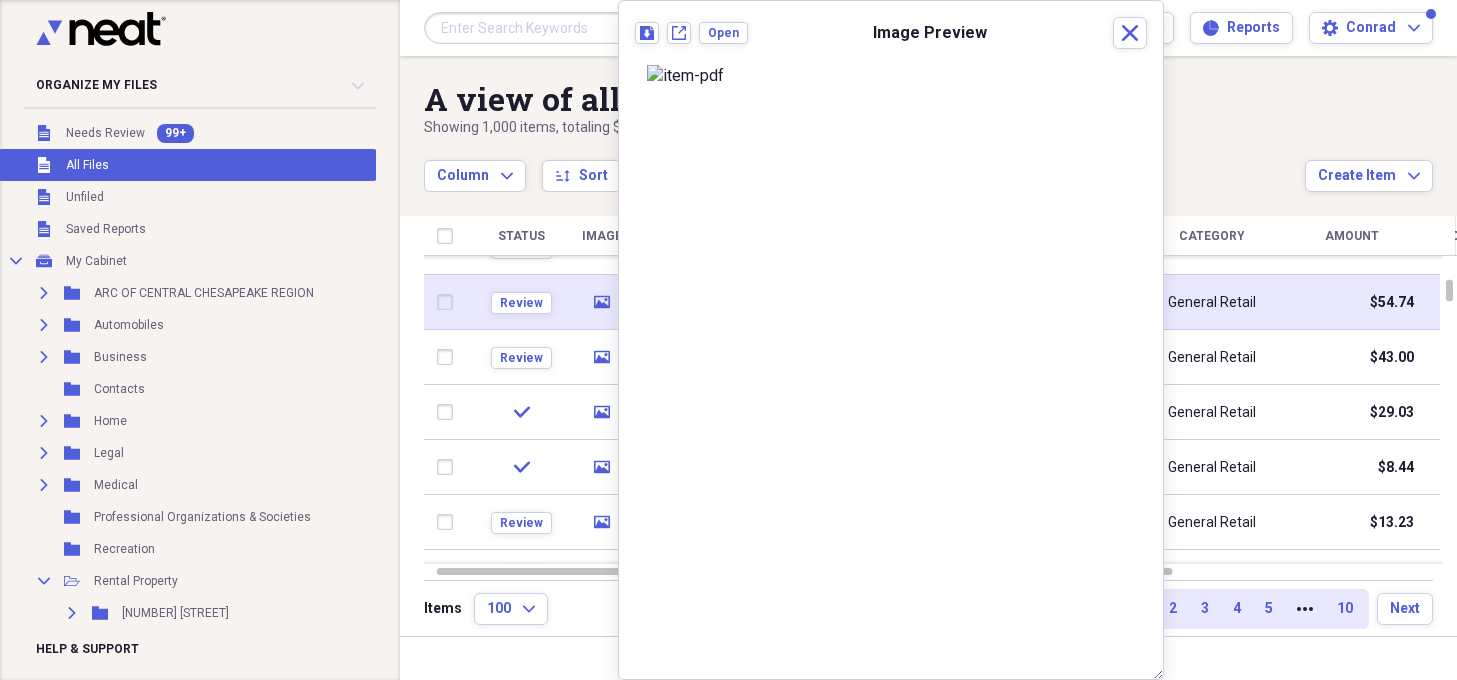 click on "media" at bounding box center [601, 302] 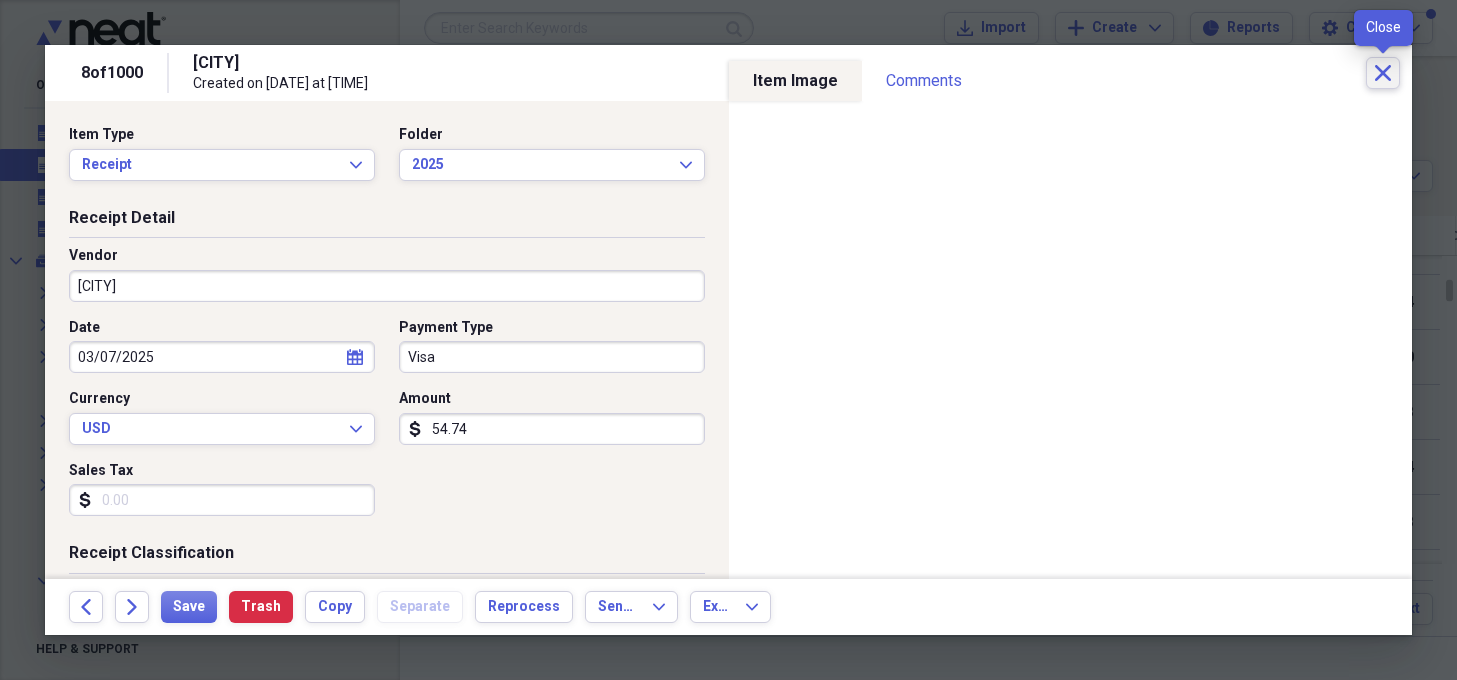 click 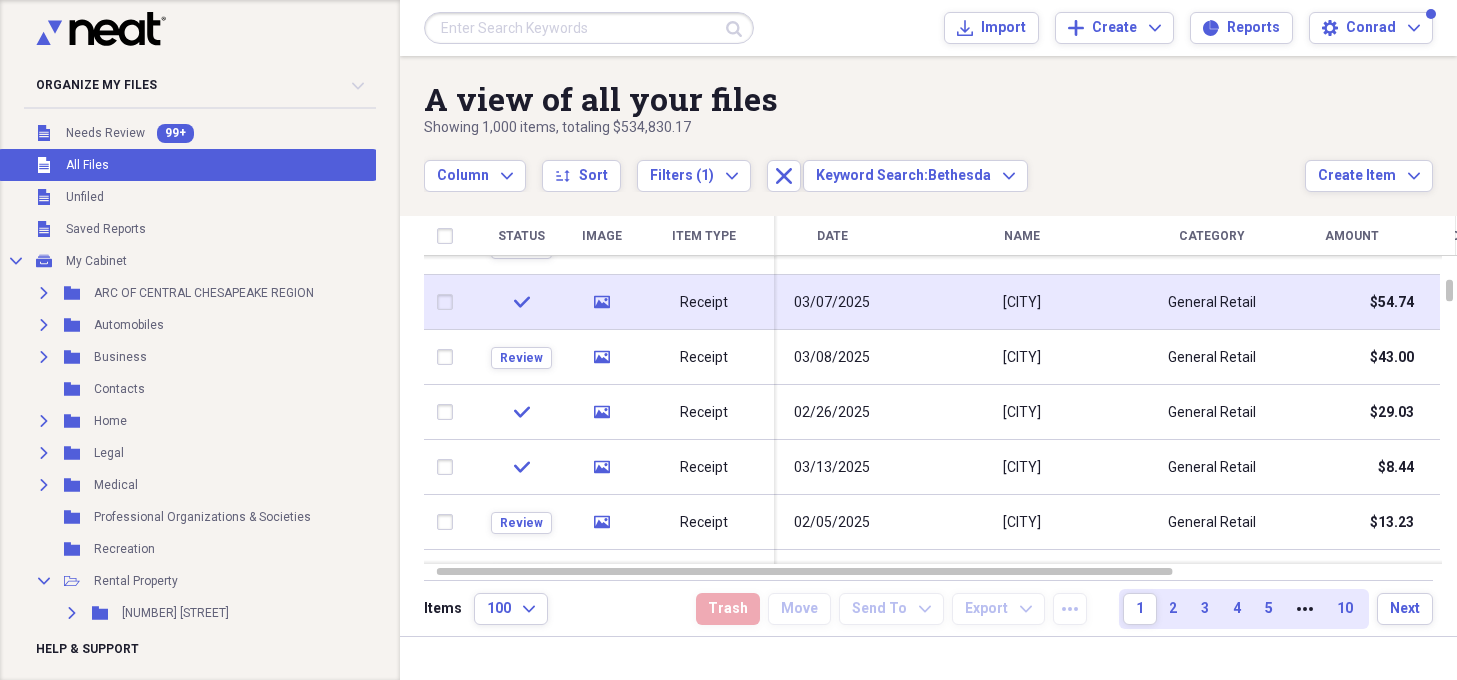 click on "03/07/2025" at bounding box center (832, 303) 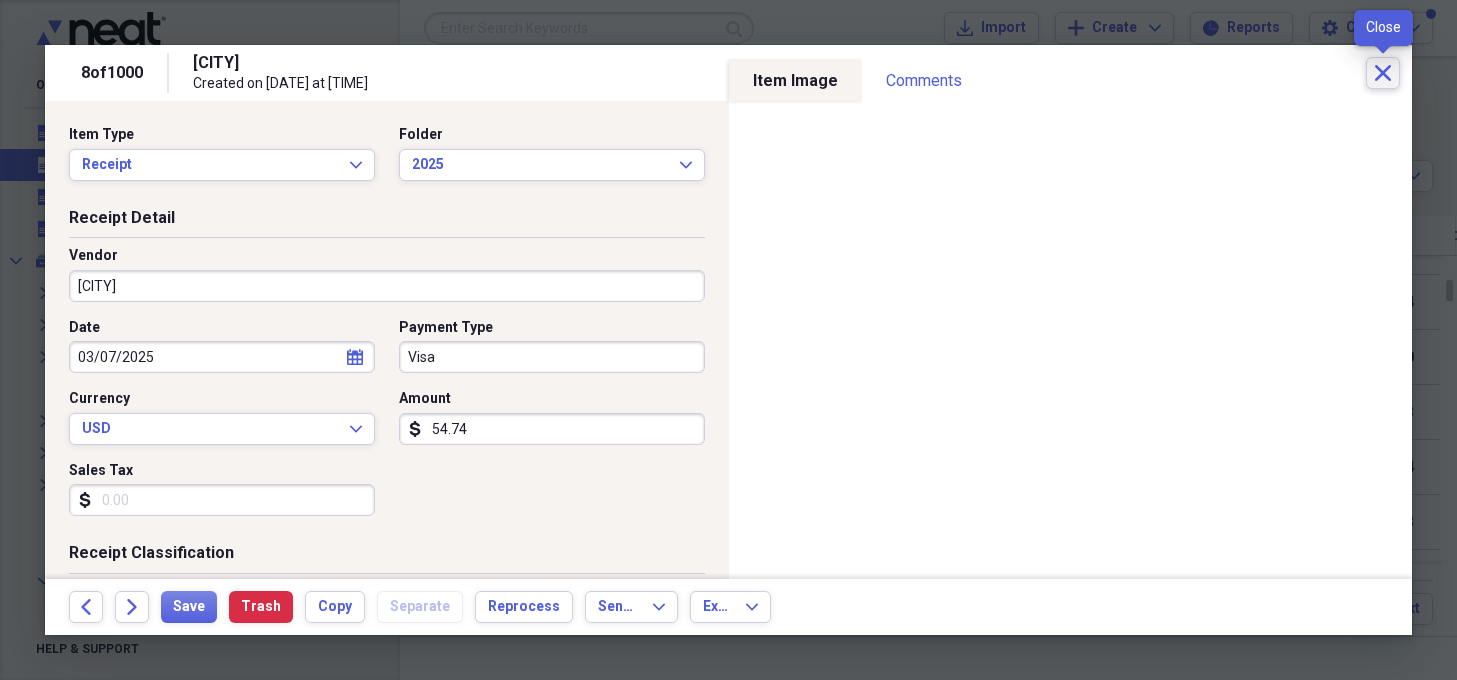 click 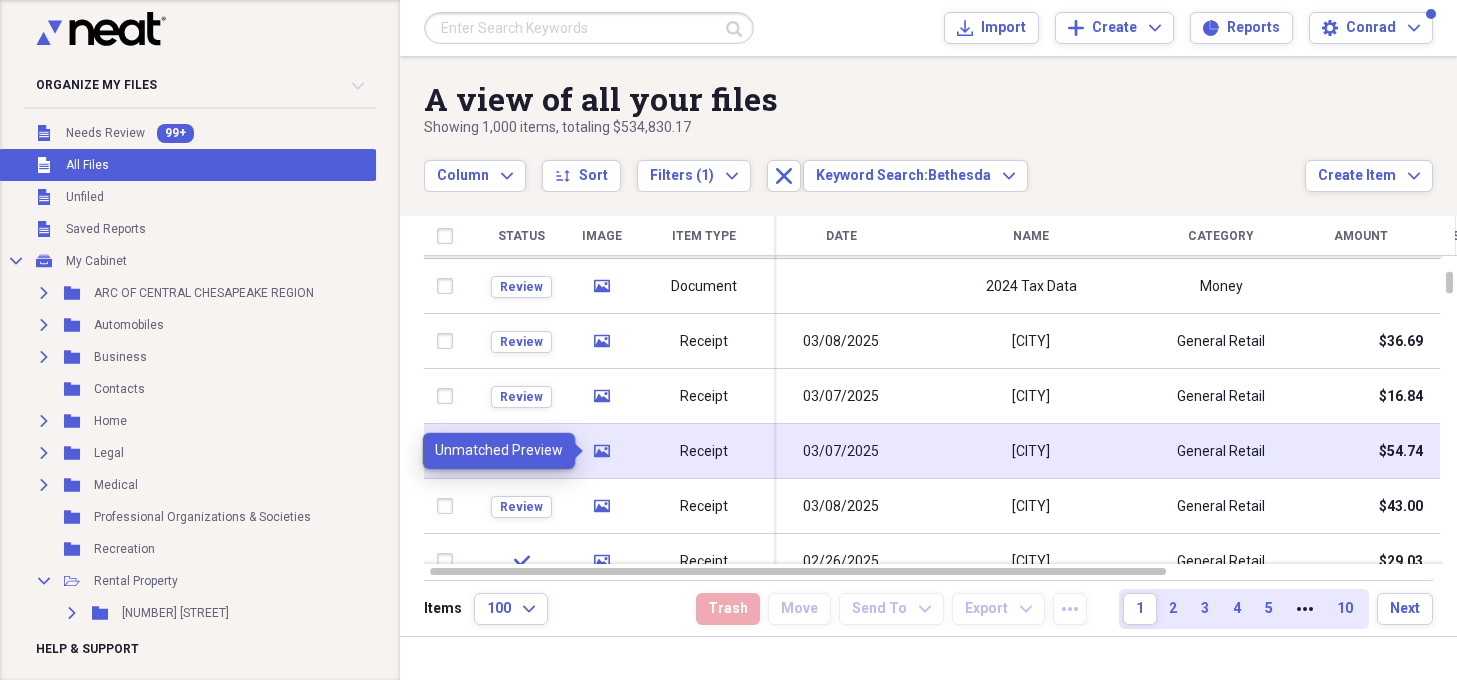 click on "media" 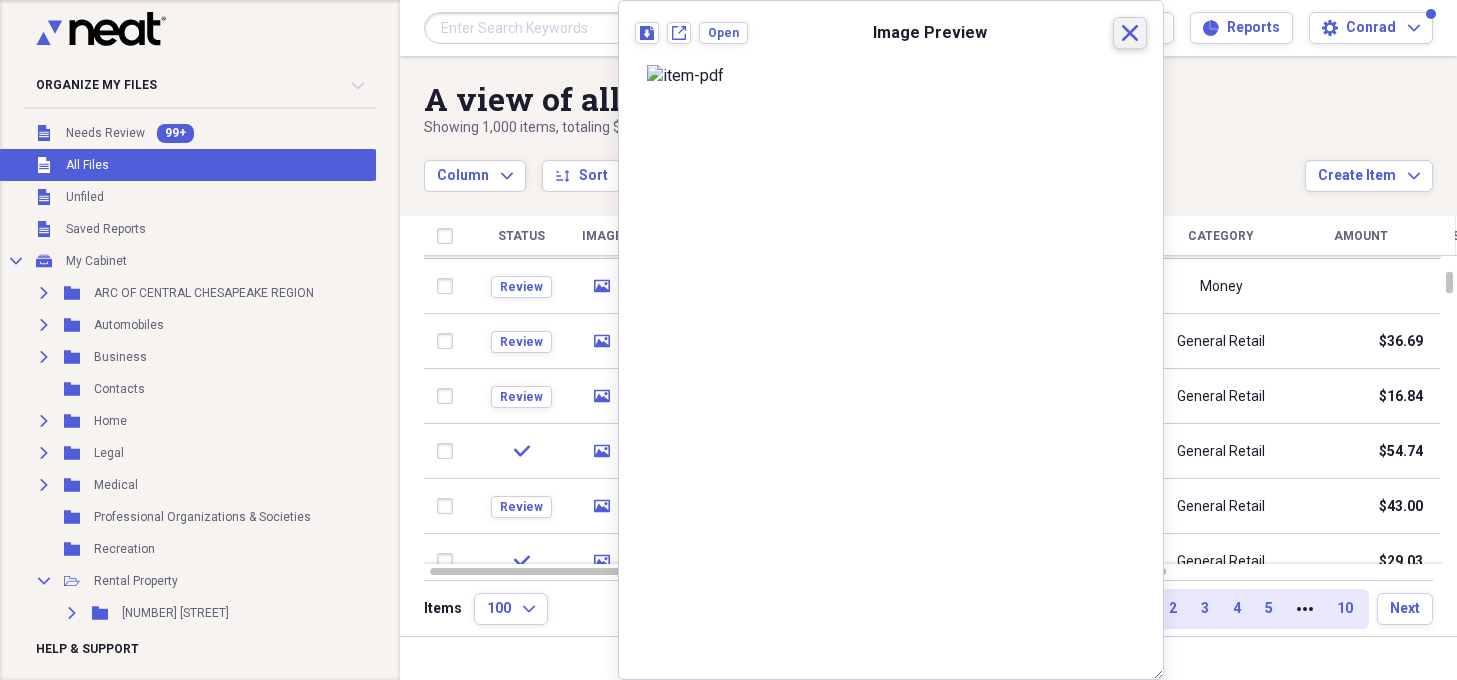 click 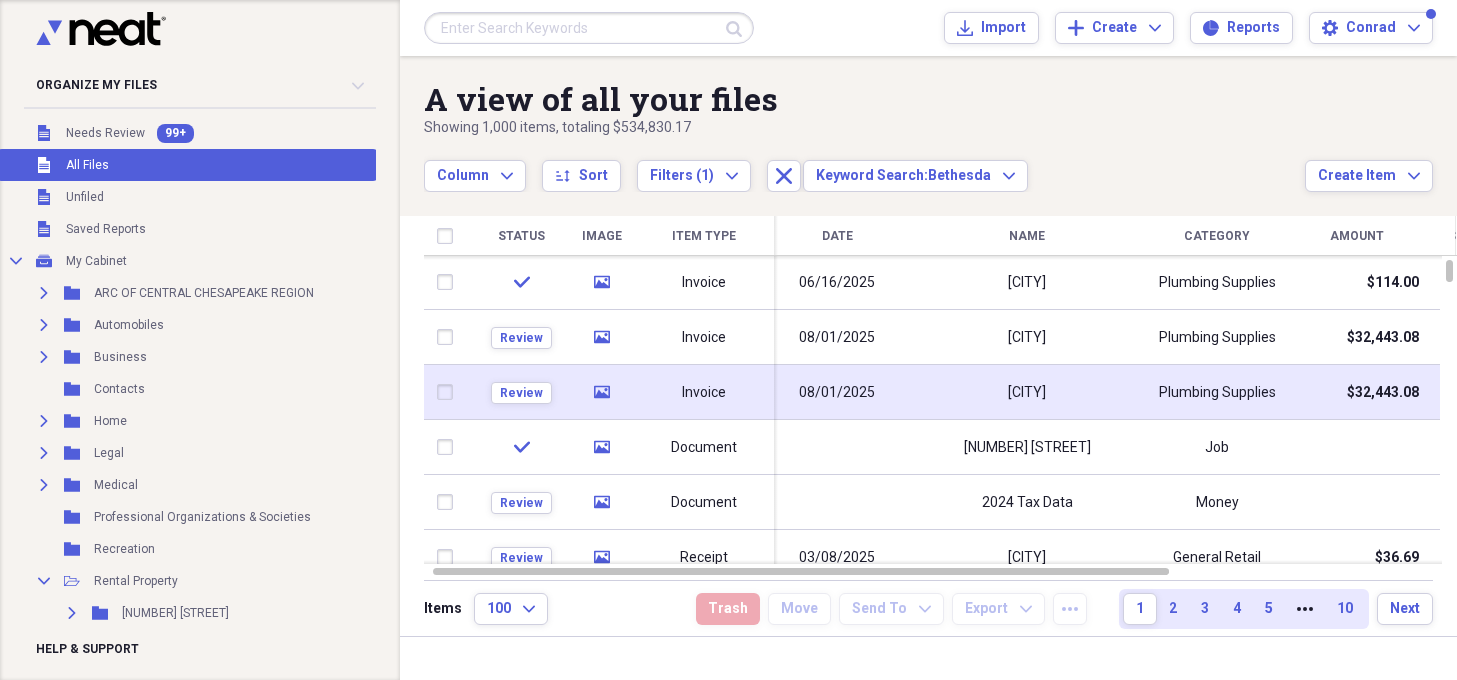 click on "08/01/2025" at bounding box center [837, 393] 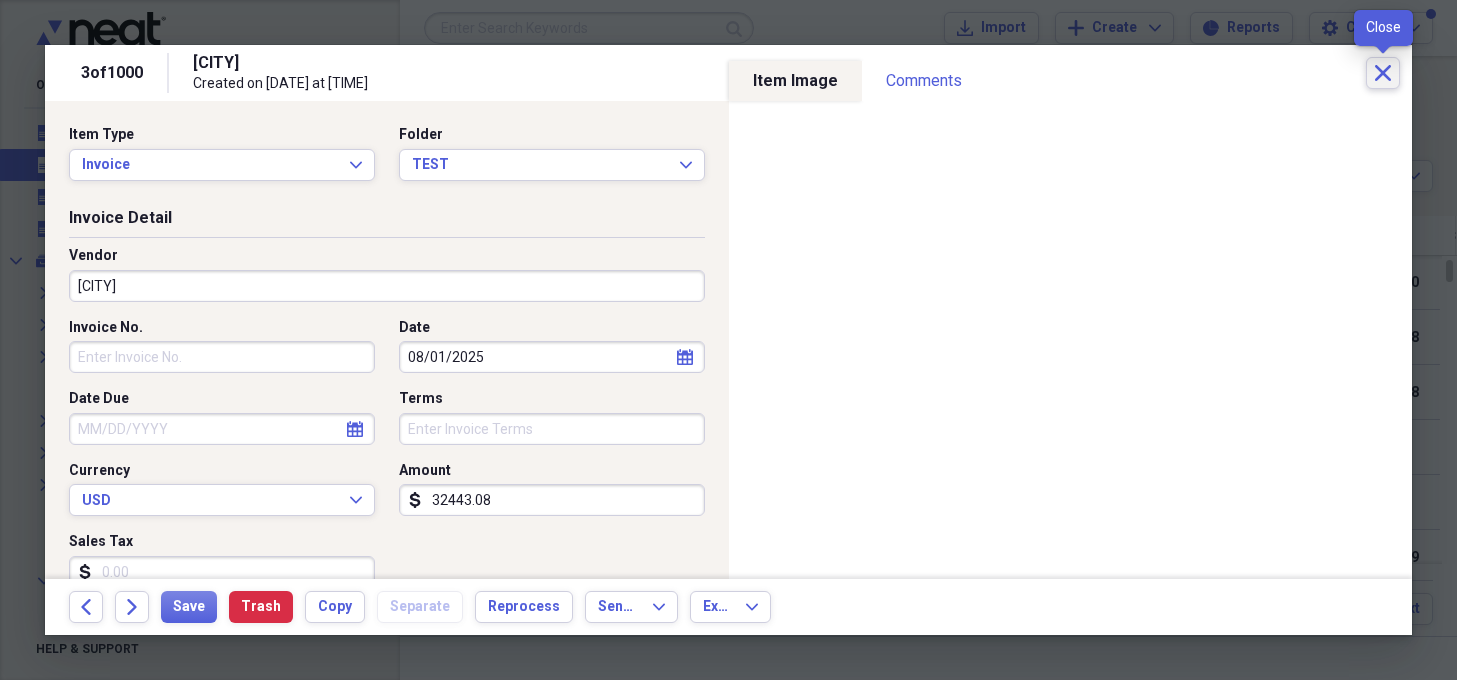 click on "Close" 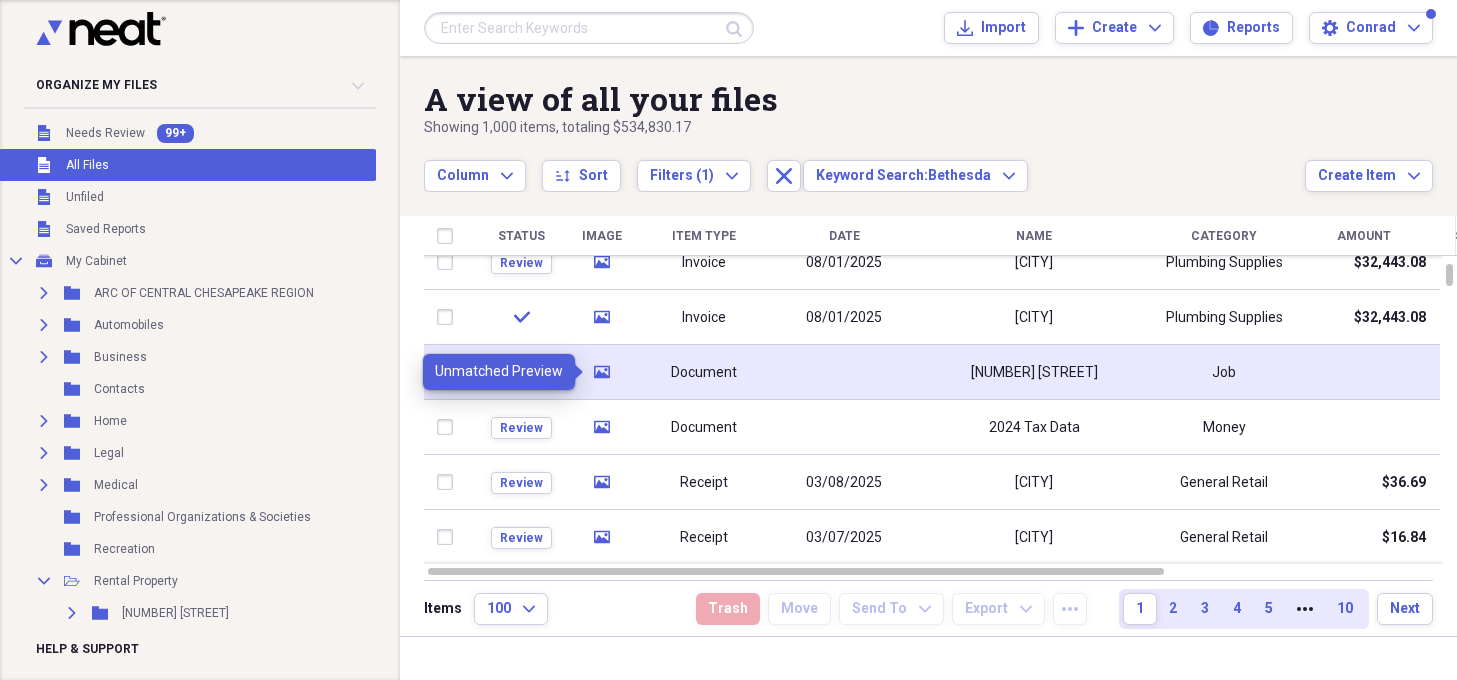 click 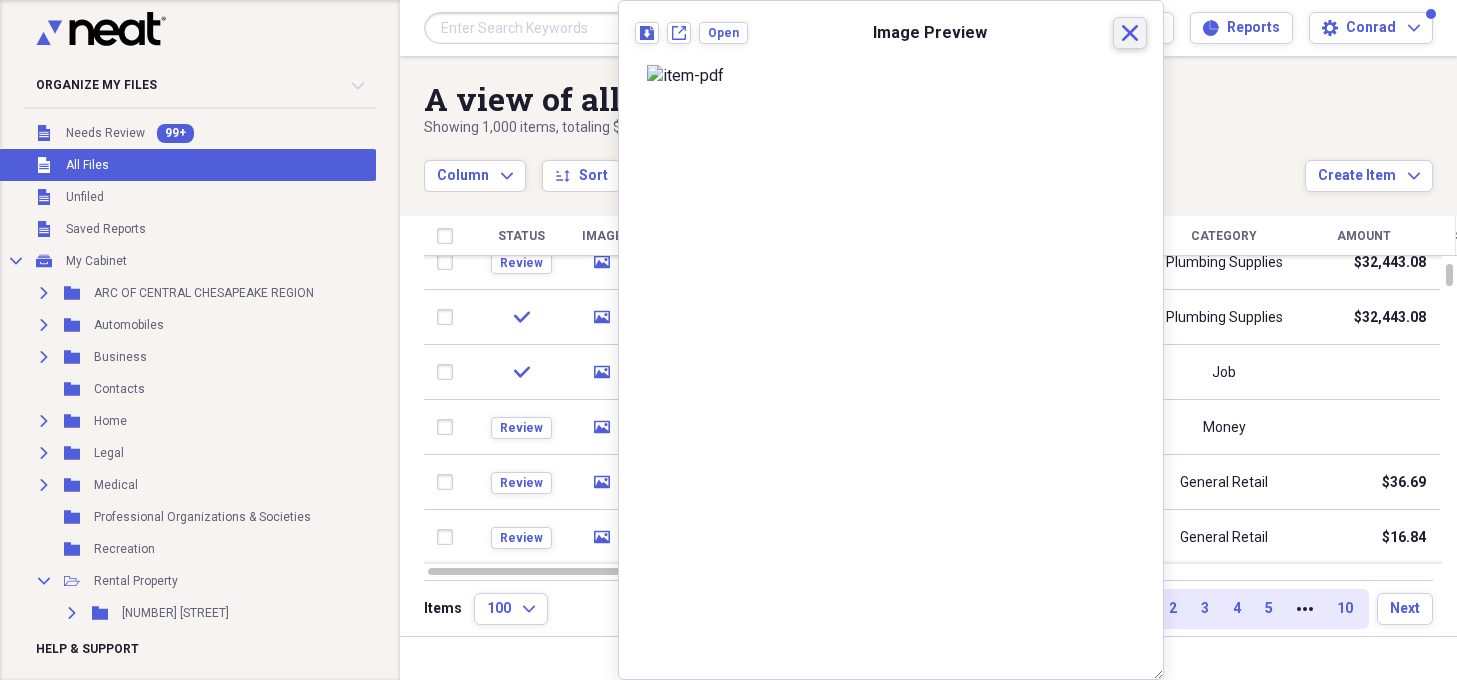 click on "Close" 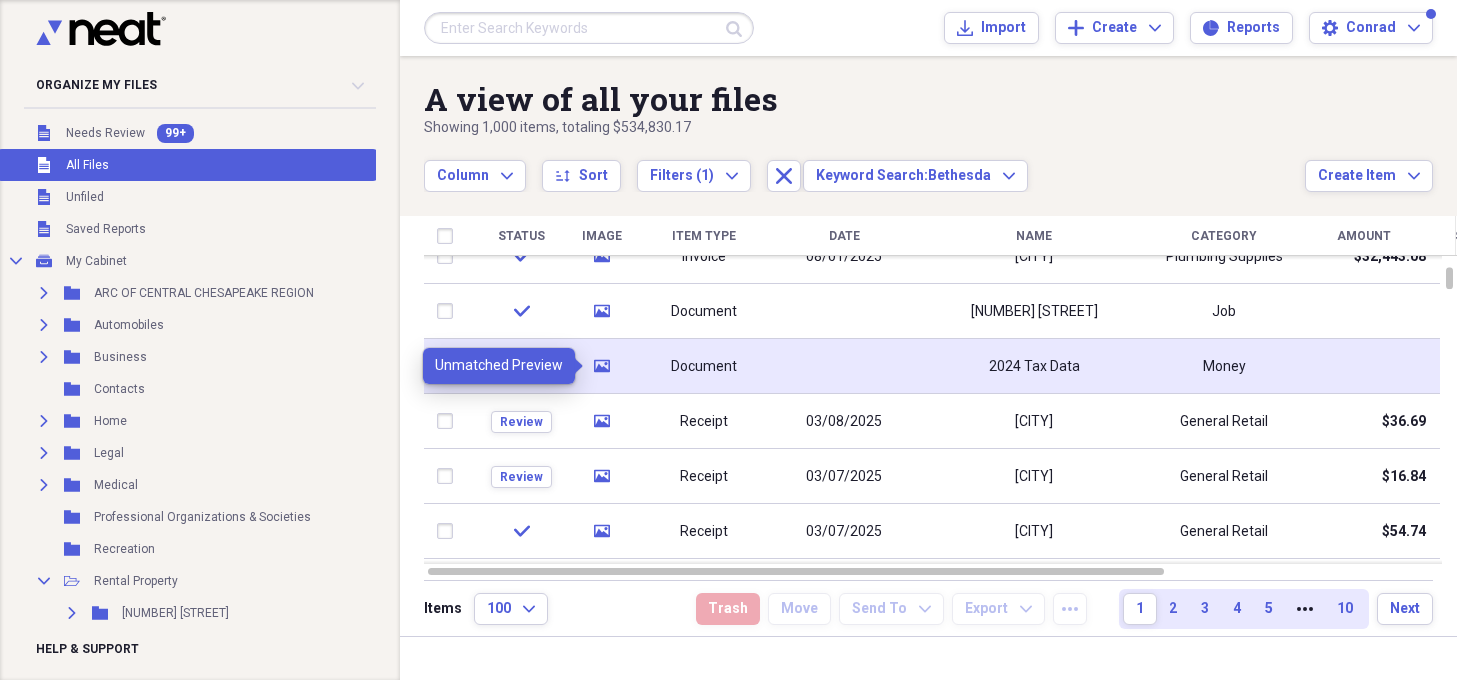 click on "media" 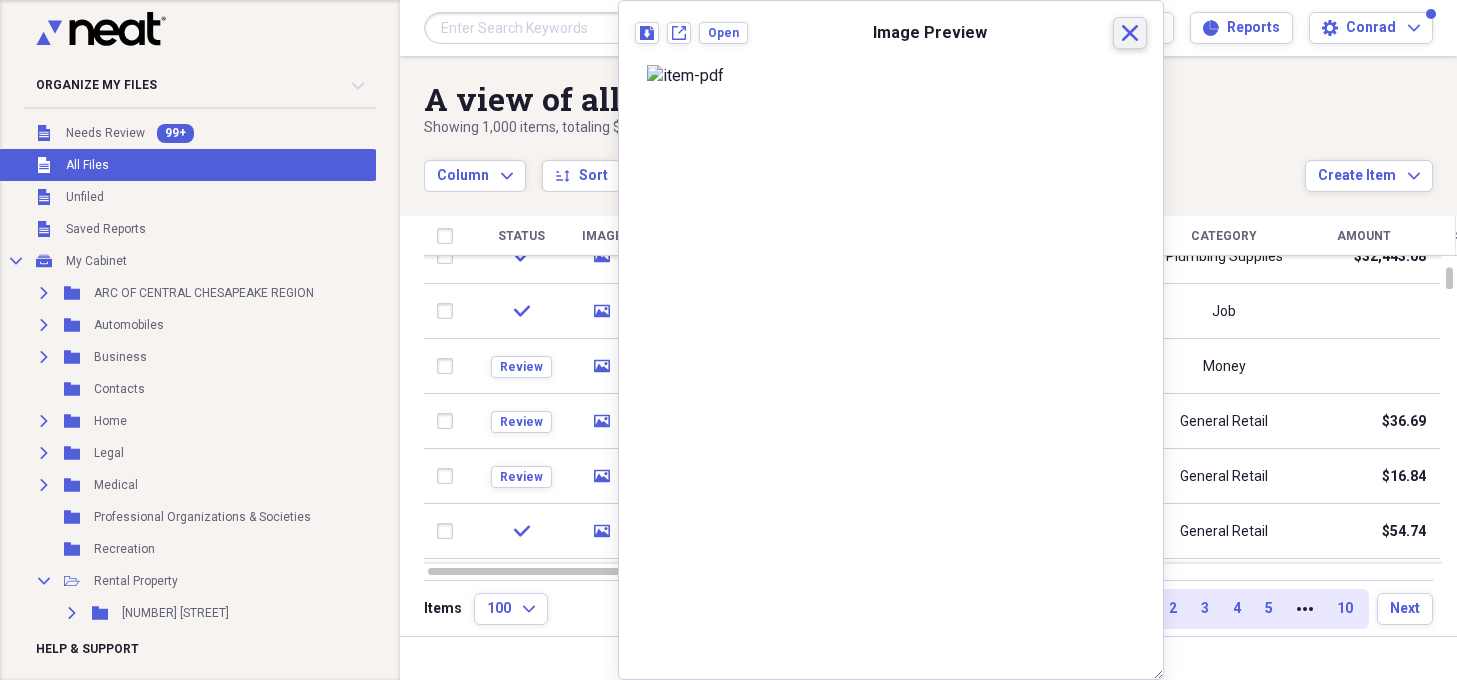 click 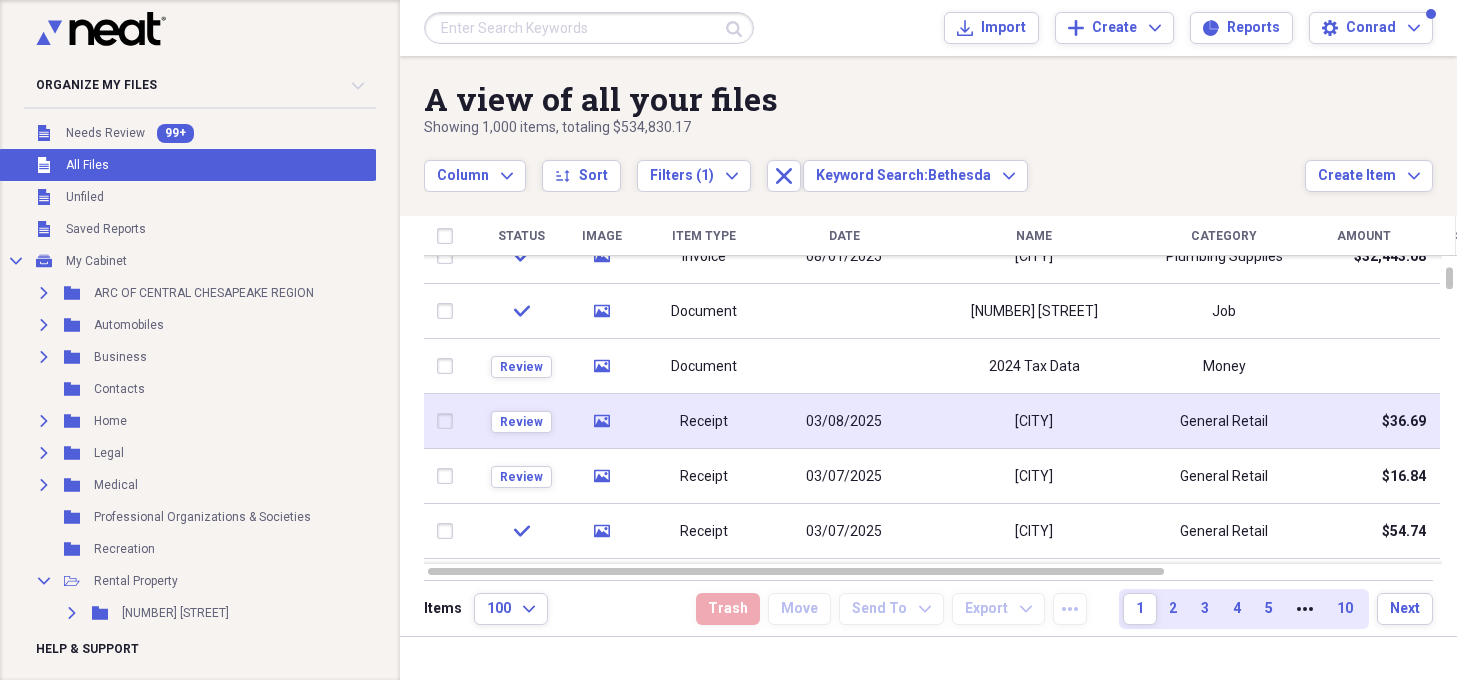 click on "03/08/2025" at bounding box center (844, 422) 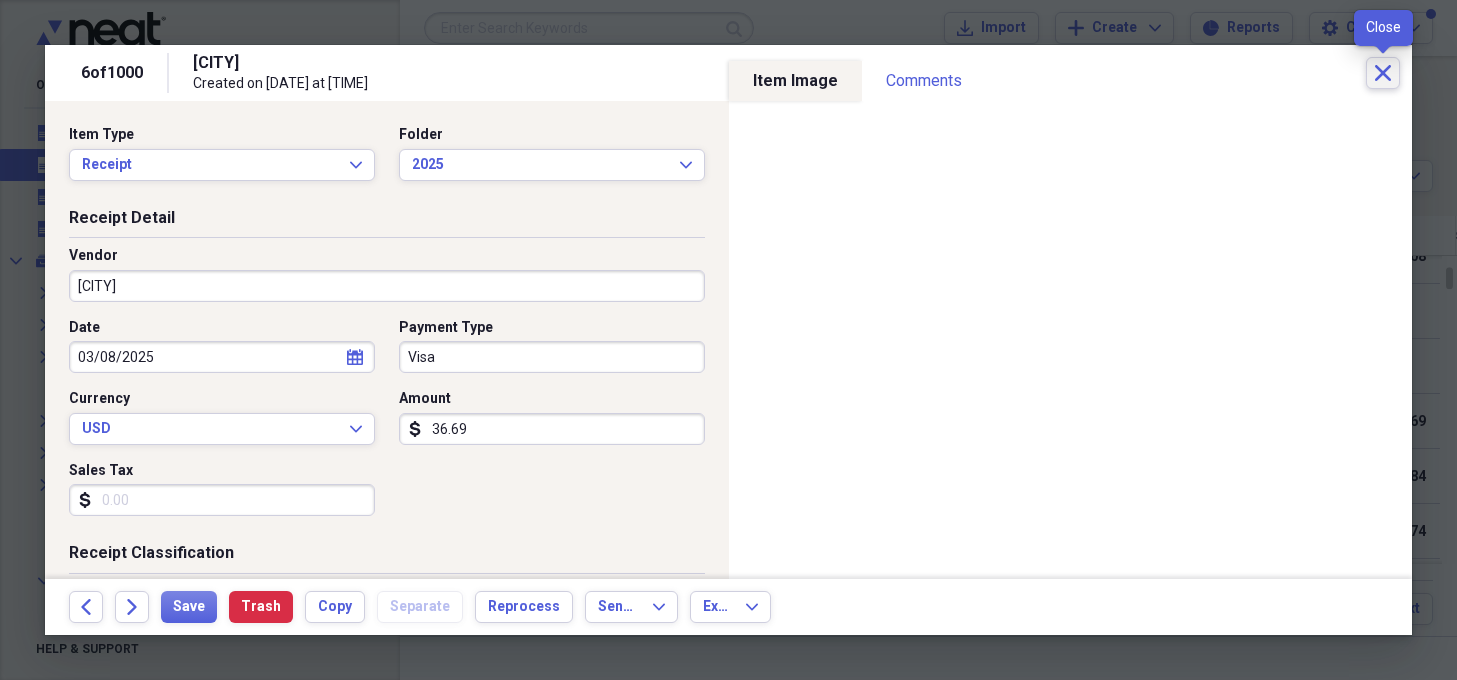 click 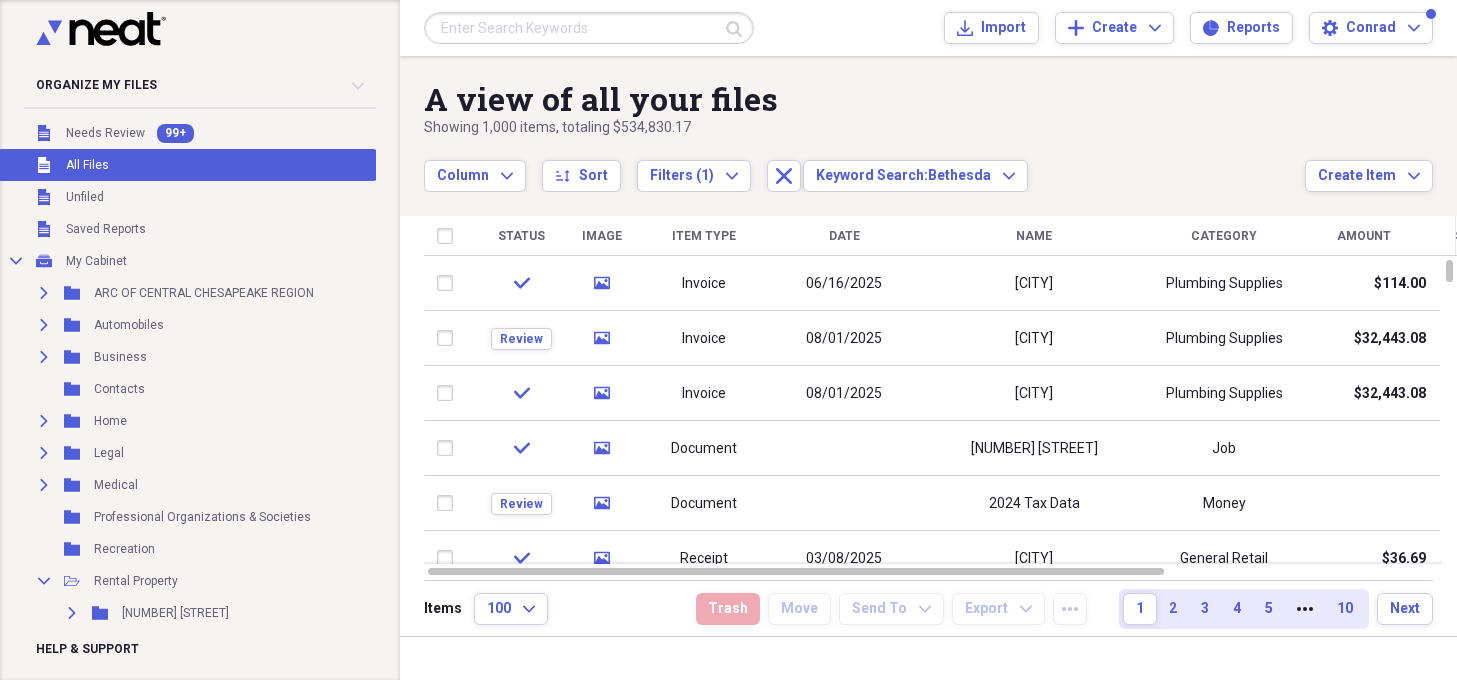 click at bounding box center (589, 28) 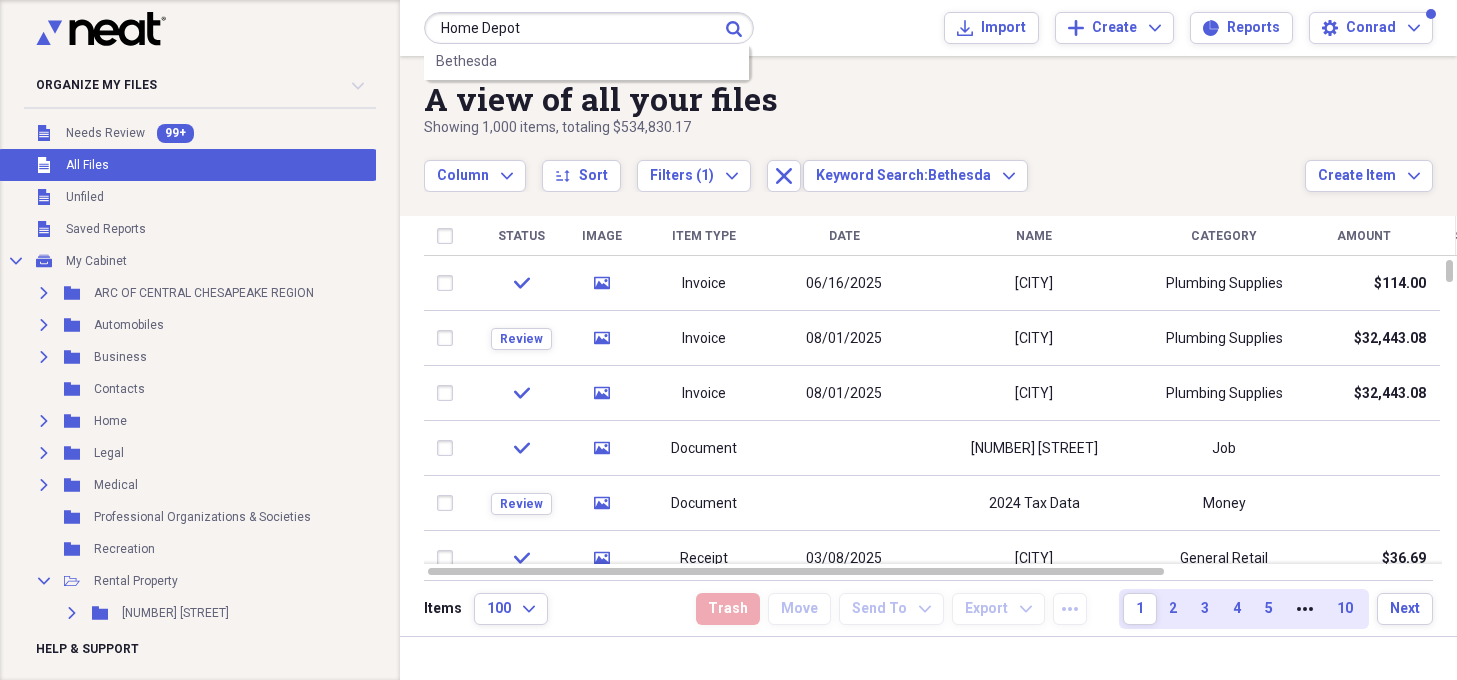 type on "Home Depot" 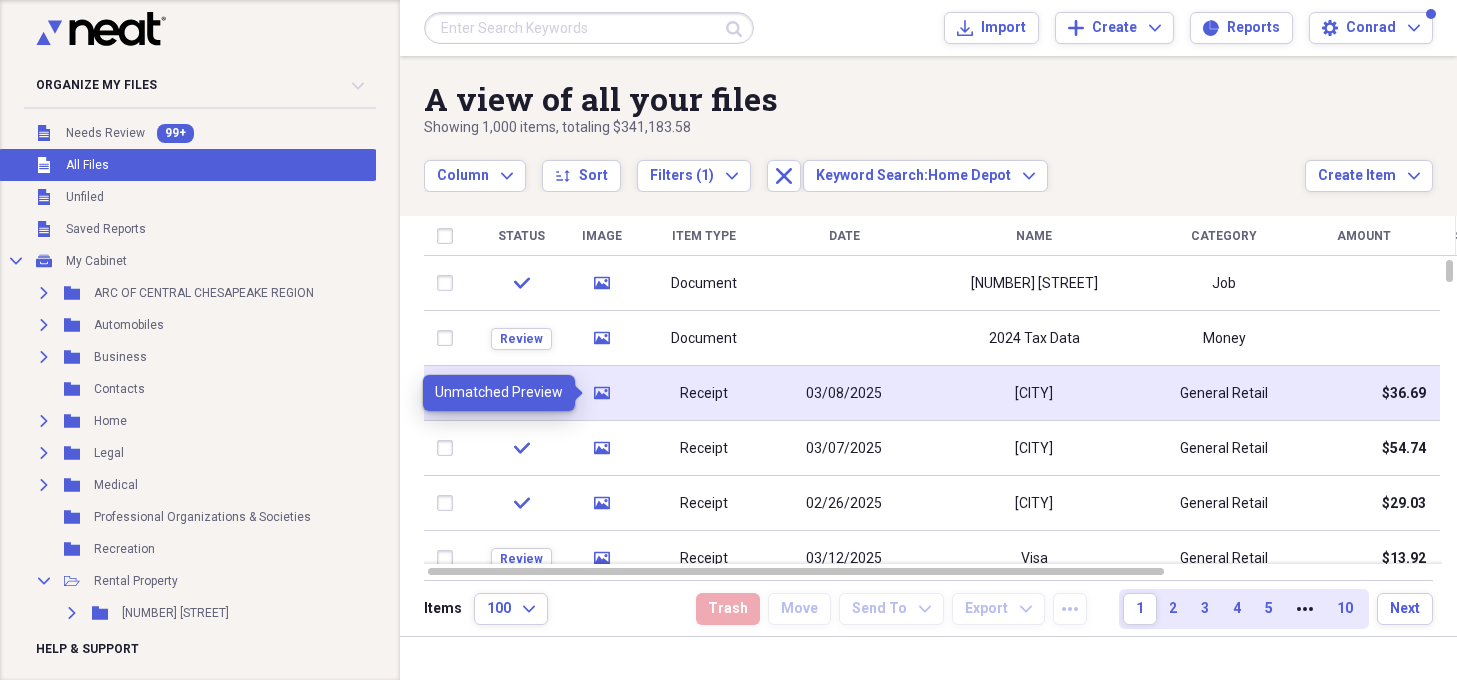 click 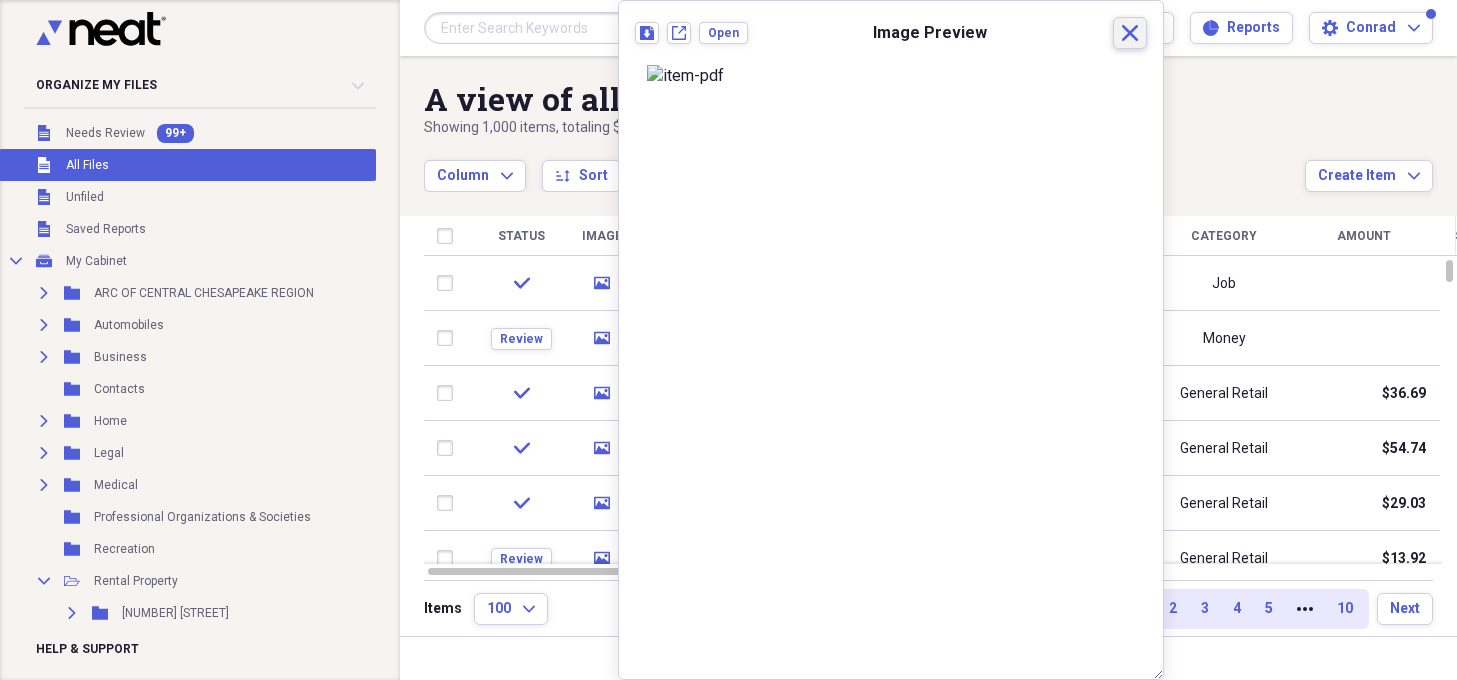 click on "Close" 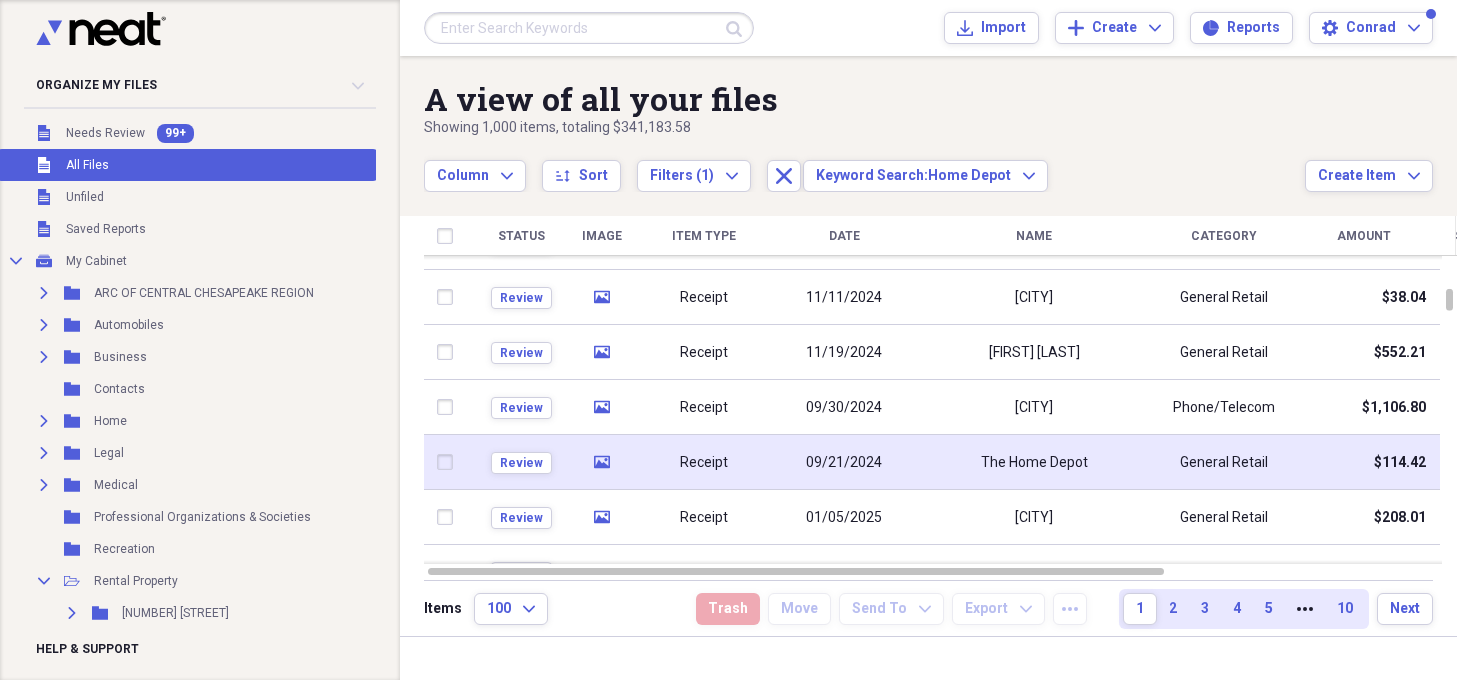click on "09/21/2024" at bounding box center (844, 463) 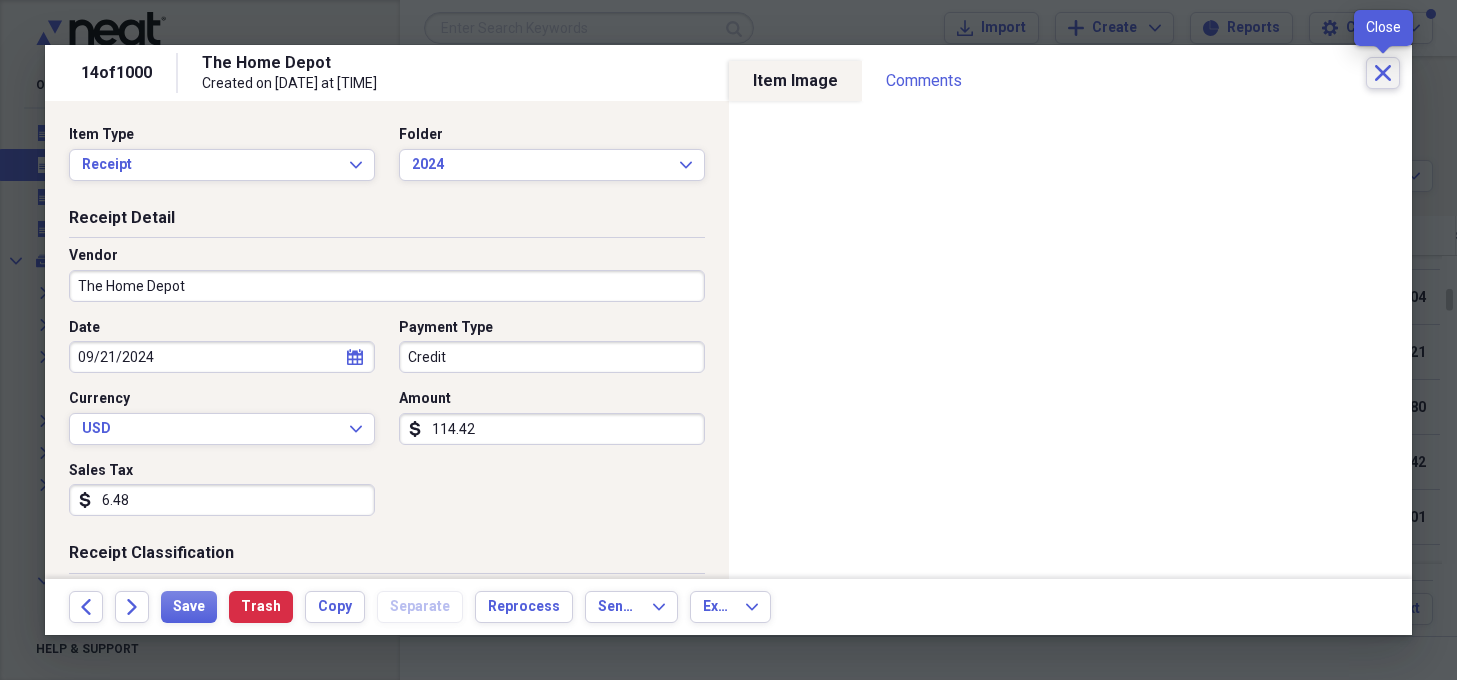 click on "Close" 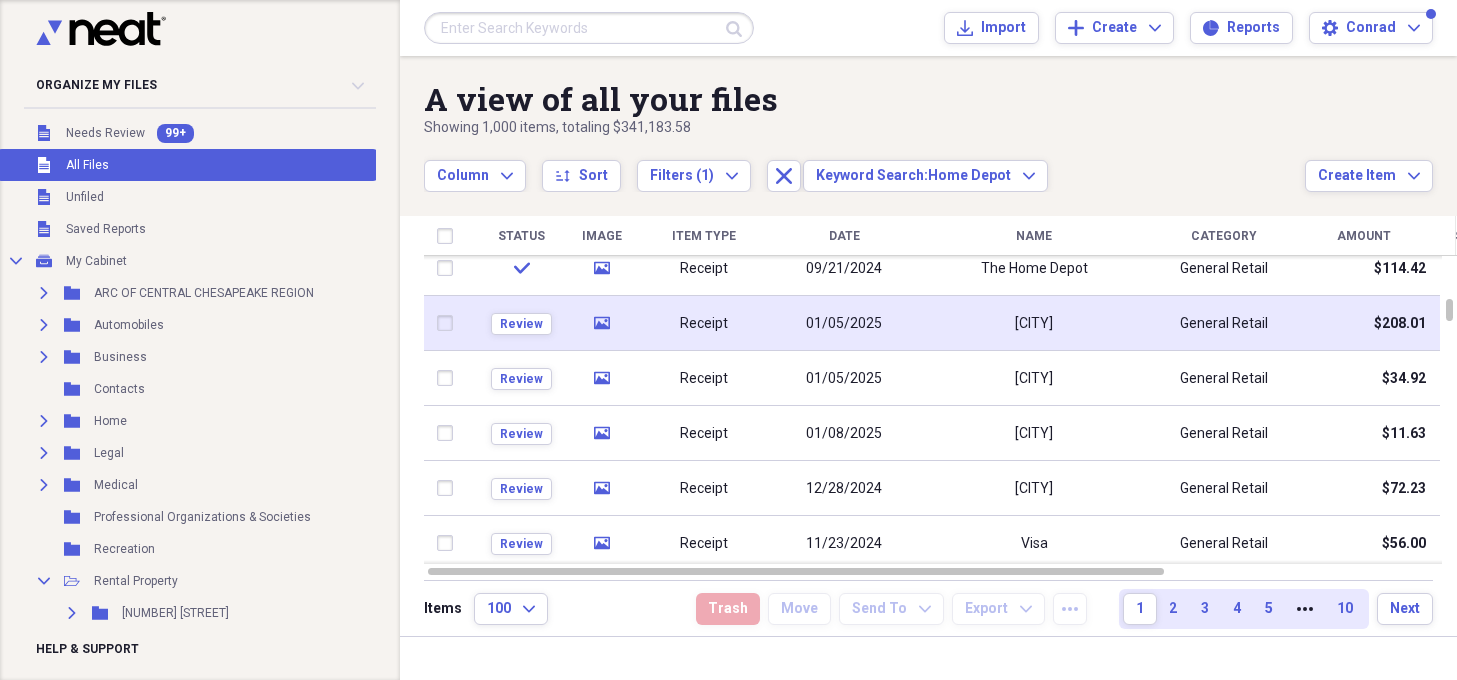 click on "Receipt" at bounding box center [704, 324] 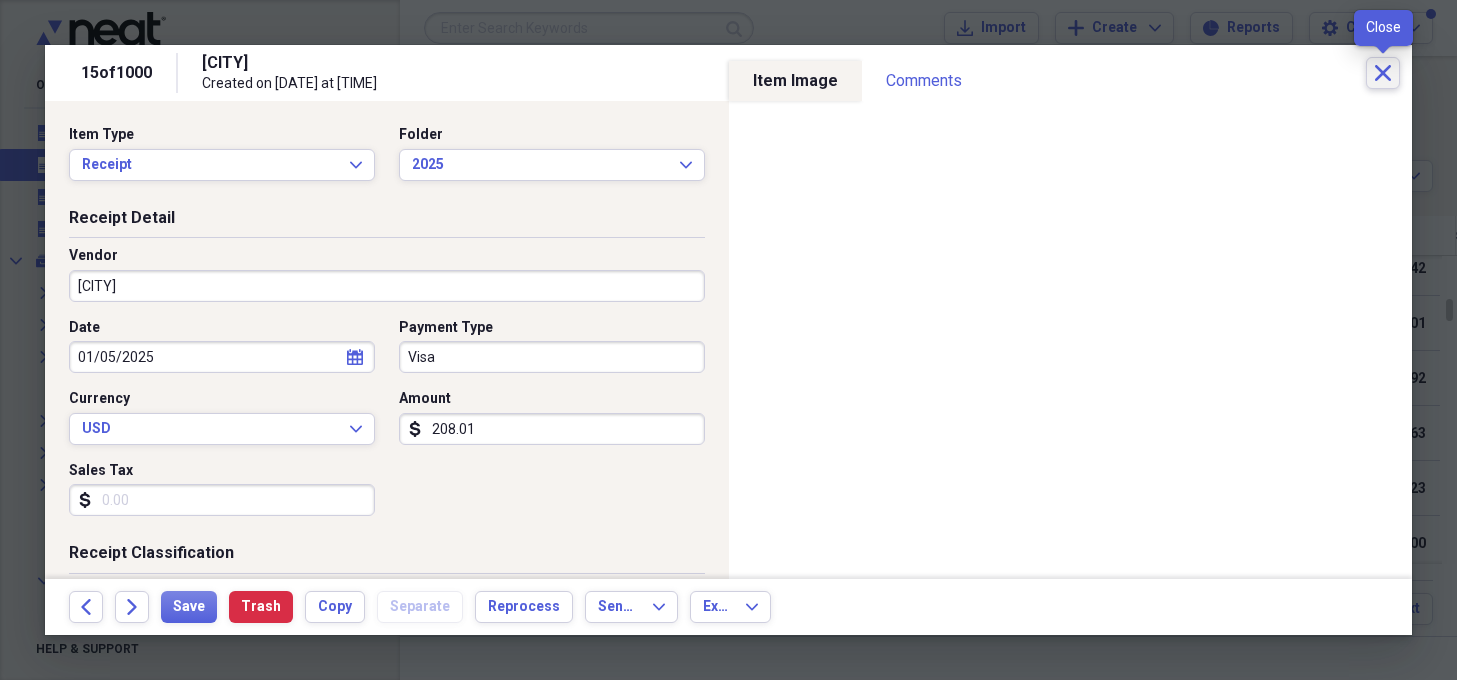 click 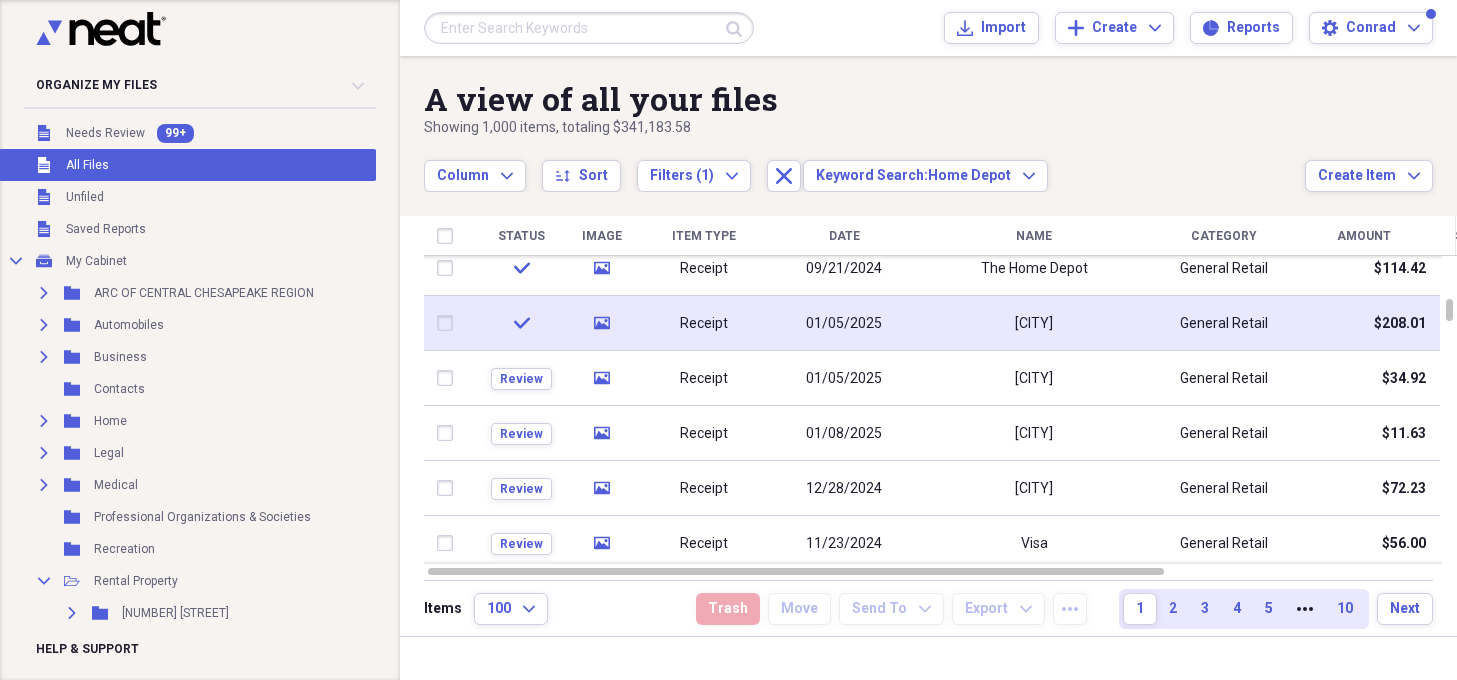 click on "Receipt" at bounding box center [704, 324] 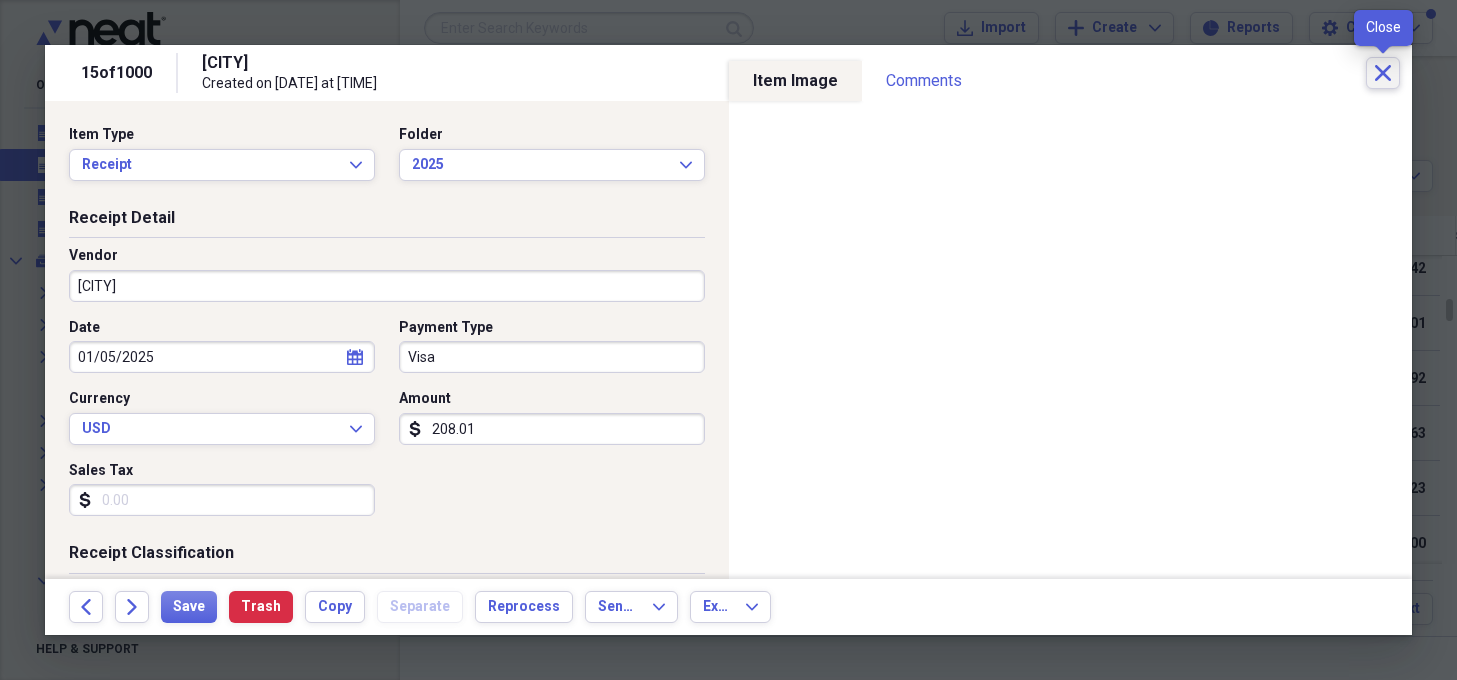 click on "Close" 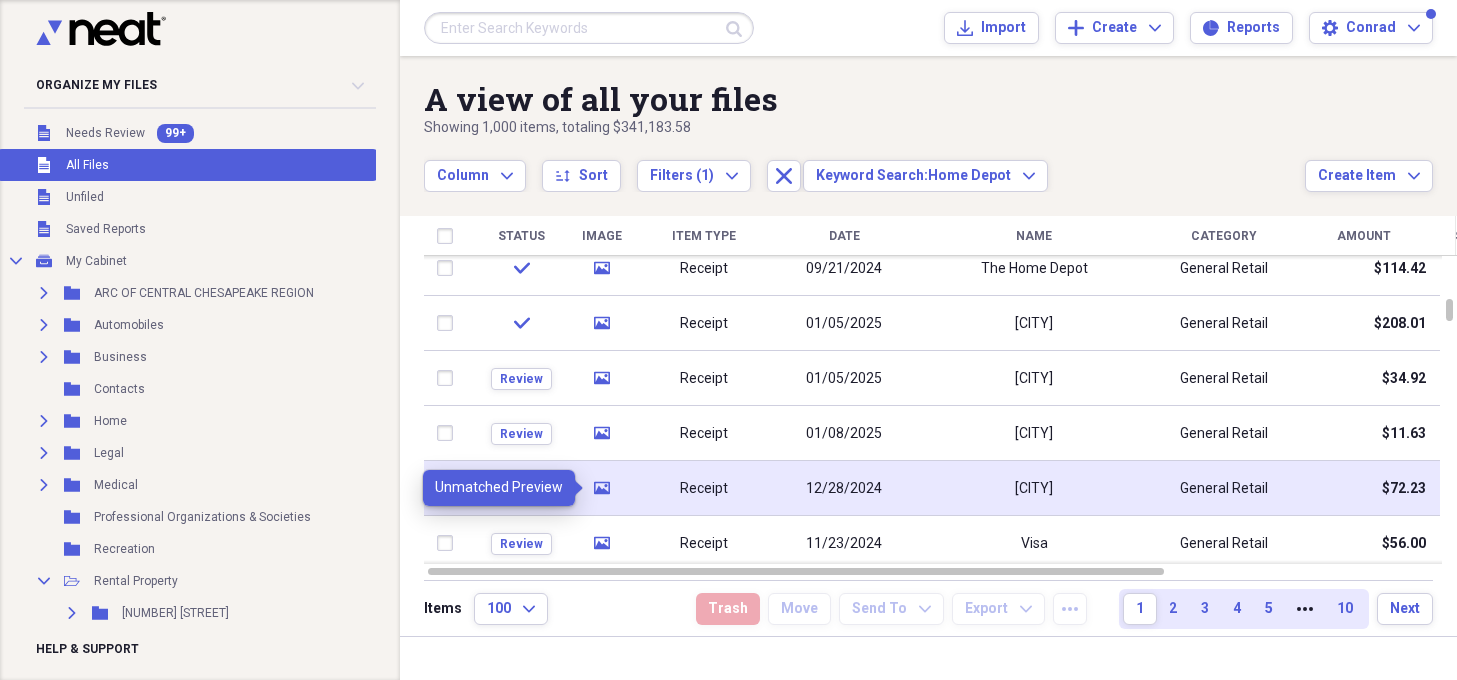 click 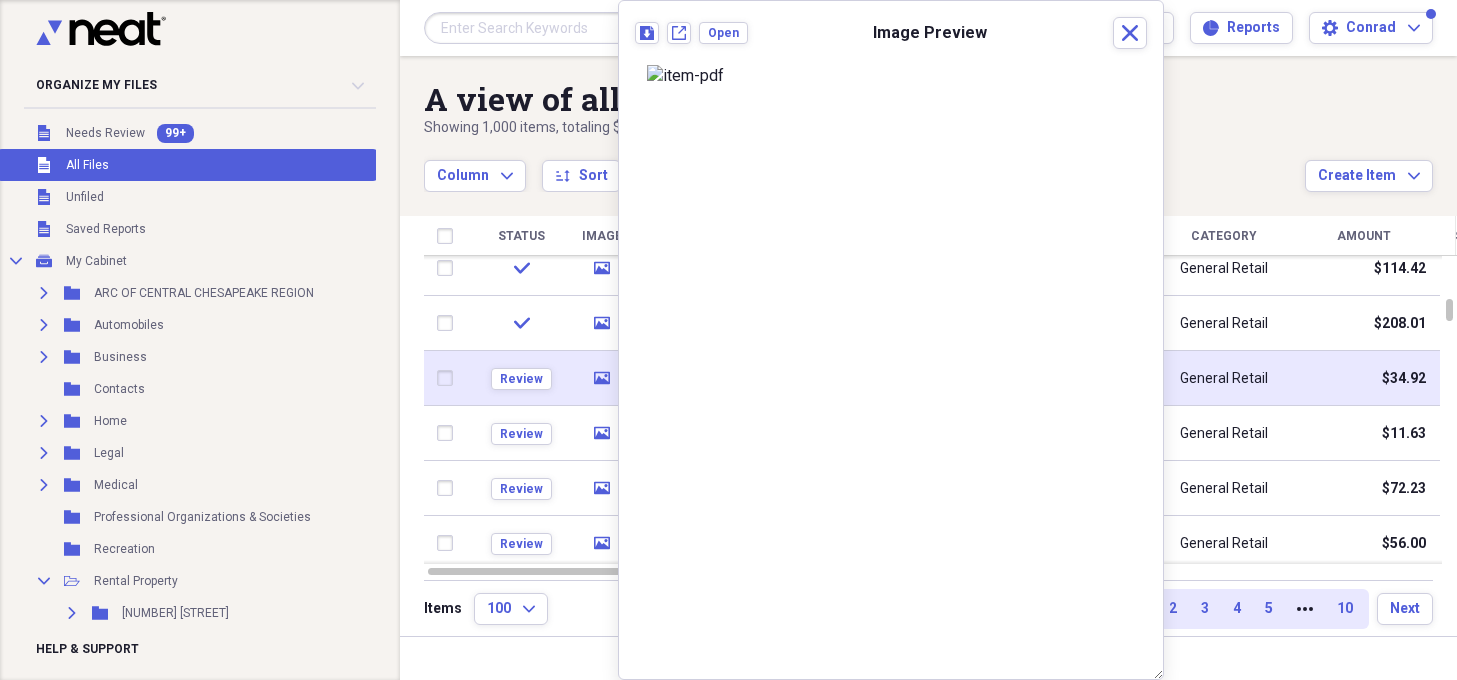 click on "media" at bounding box center (601, 378) 